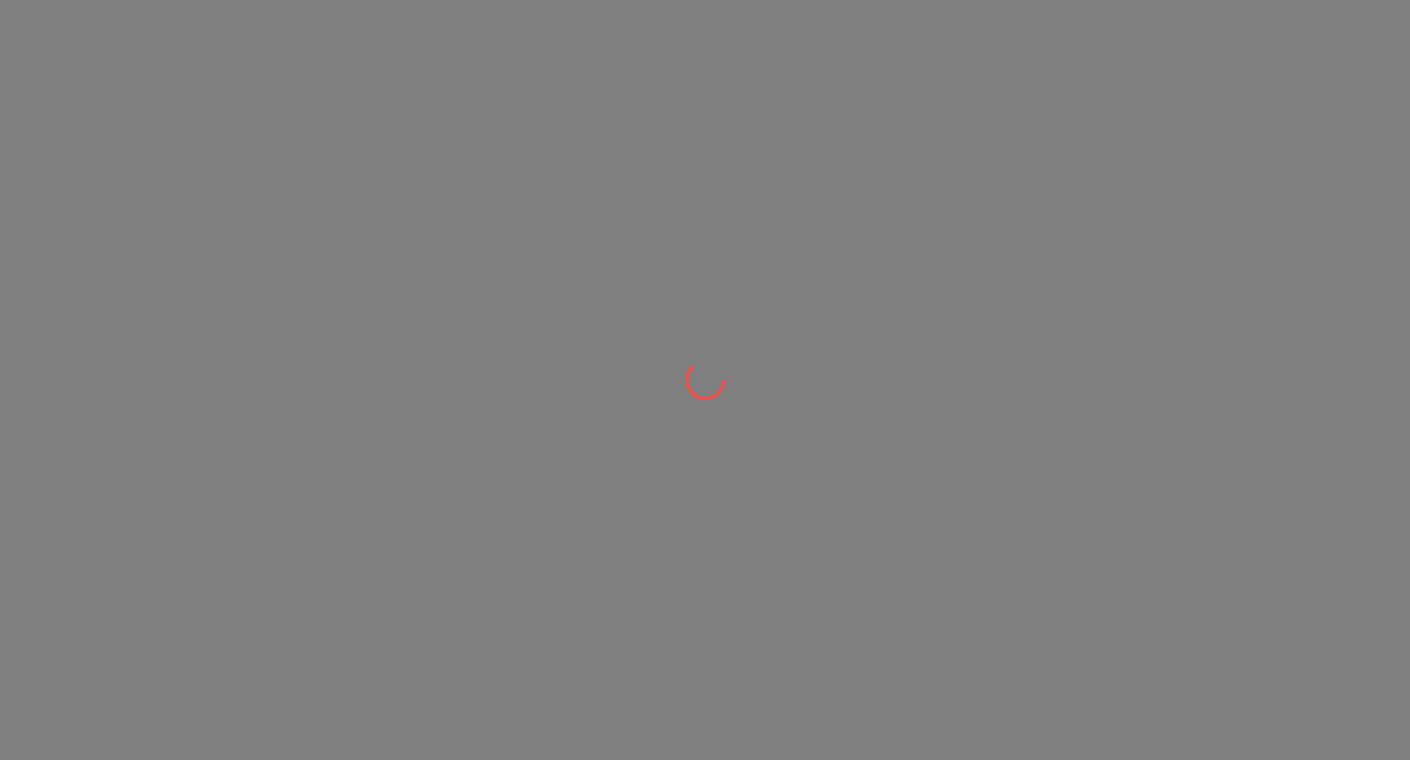 scroll, scrollTop: 0, scrollLeft: 0, axis: both 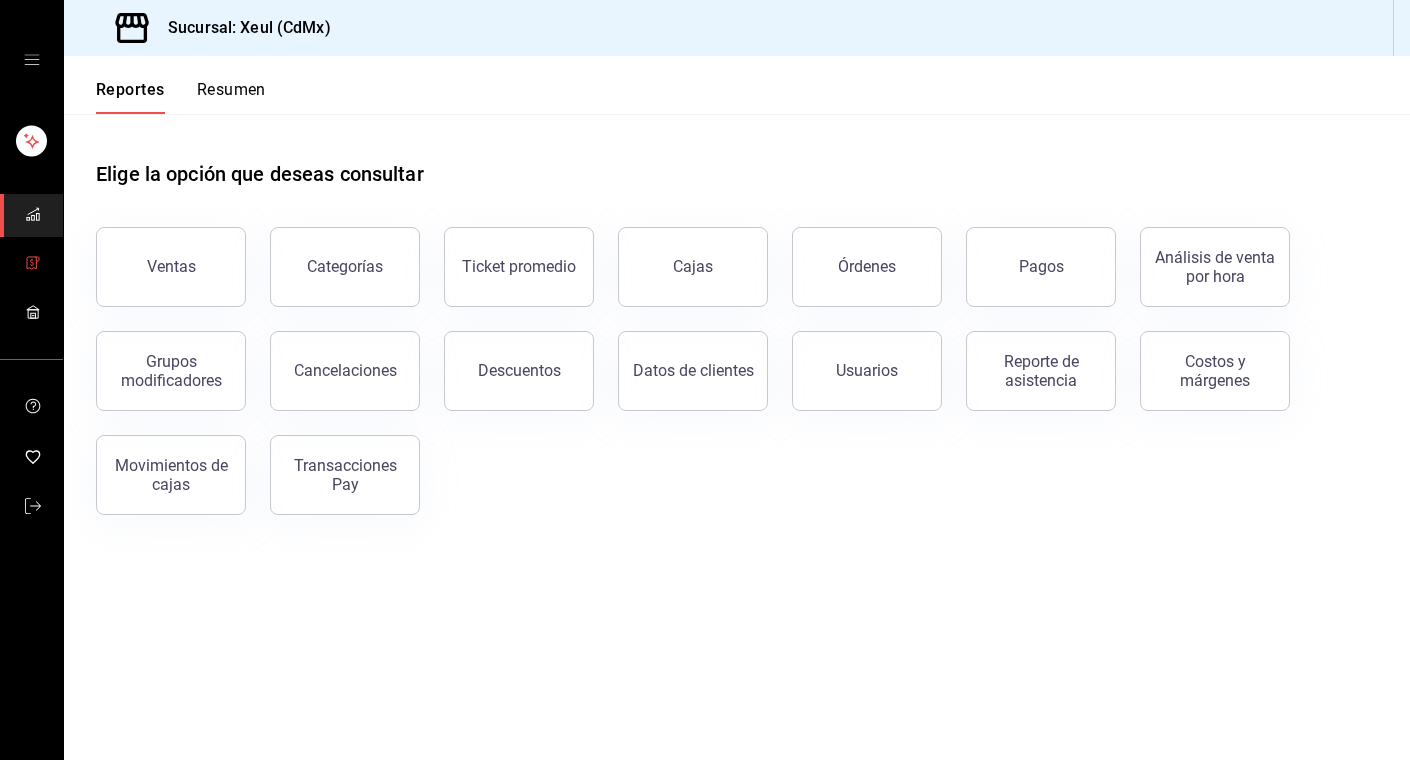 click 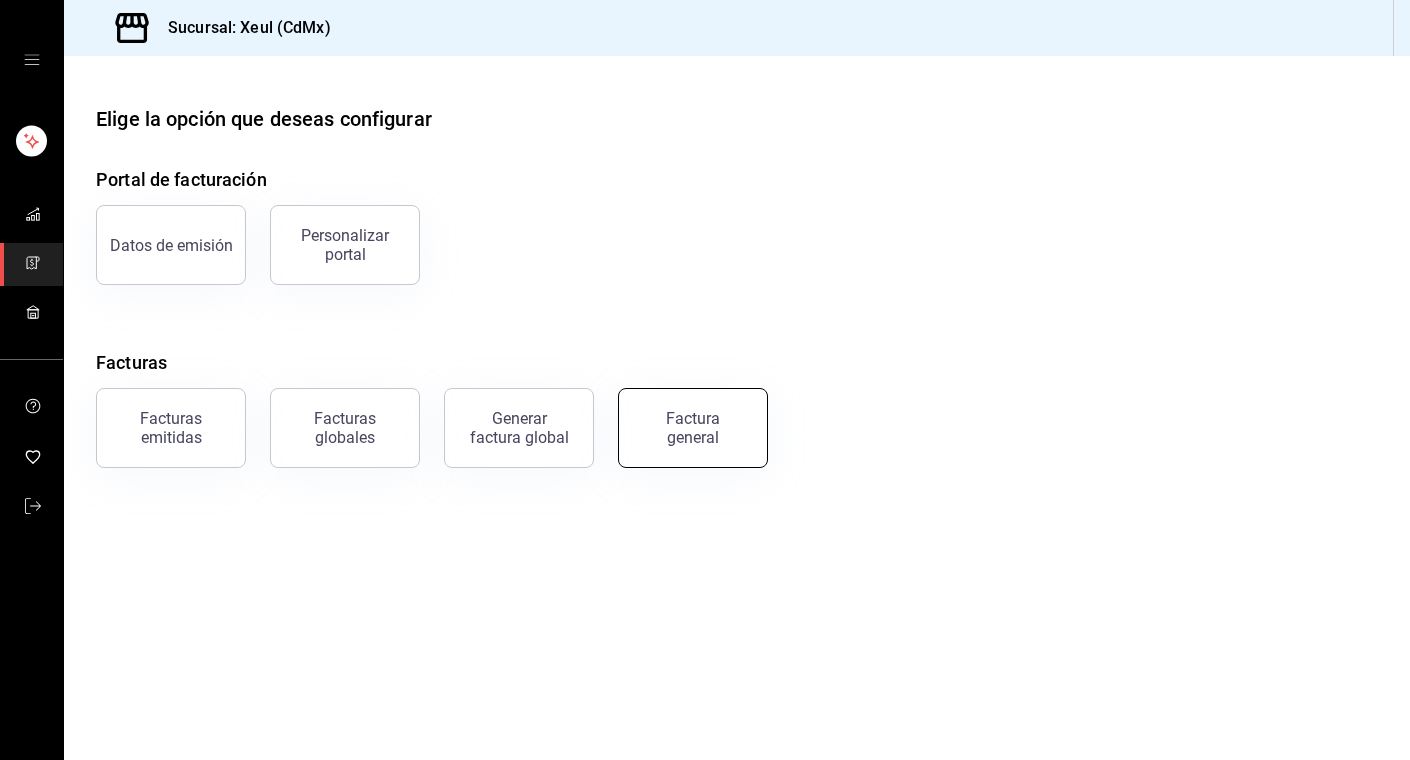 click on "Factura general" at bounding box center (693, 428) 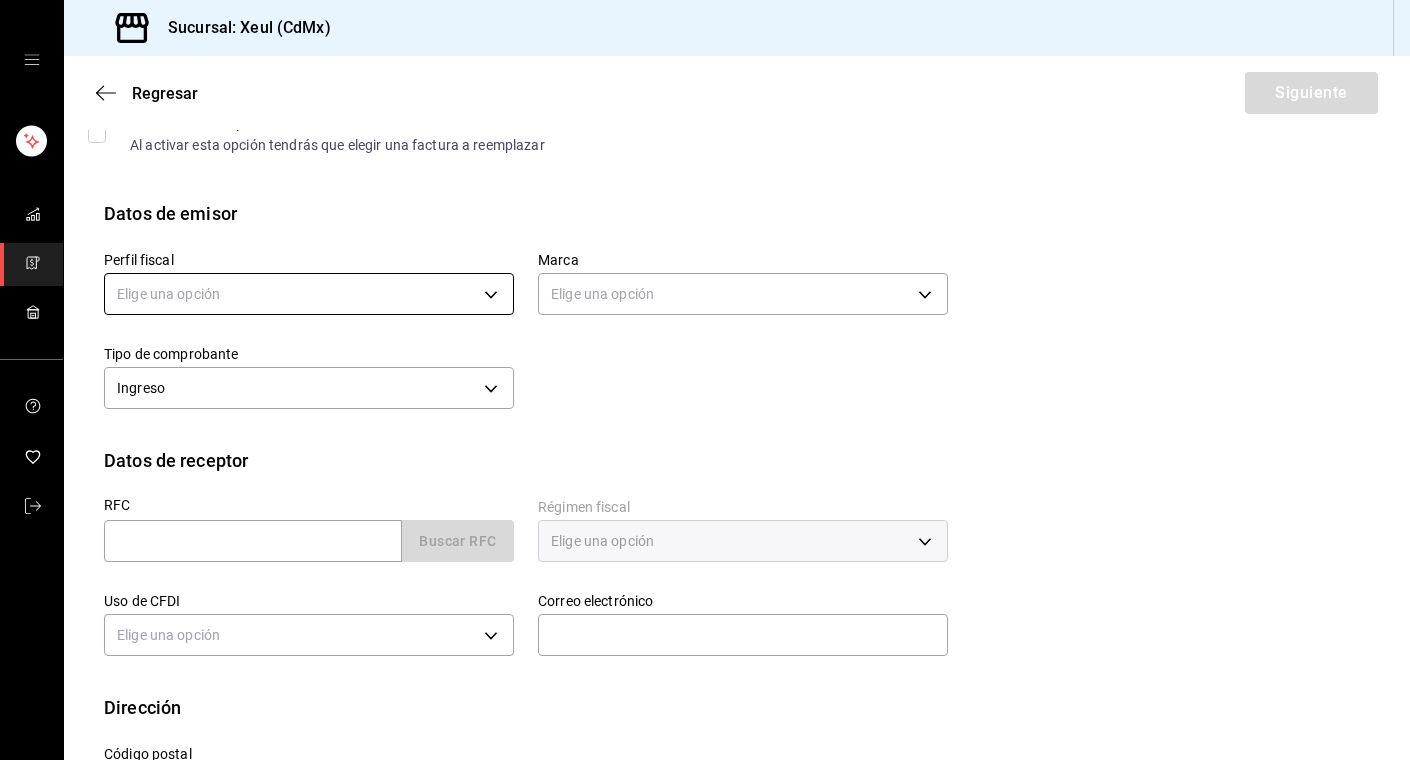 scroll, scrollTop: 122, scrollLeft: 0, axis: vertical 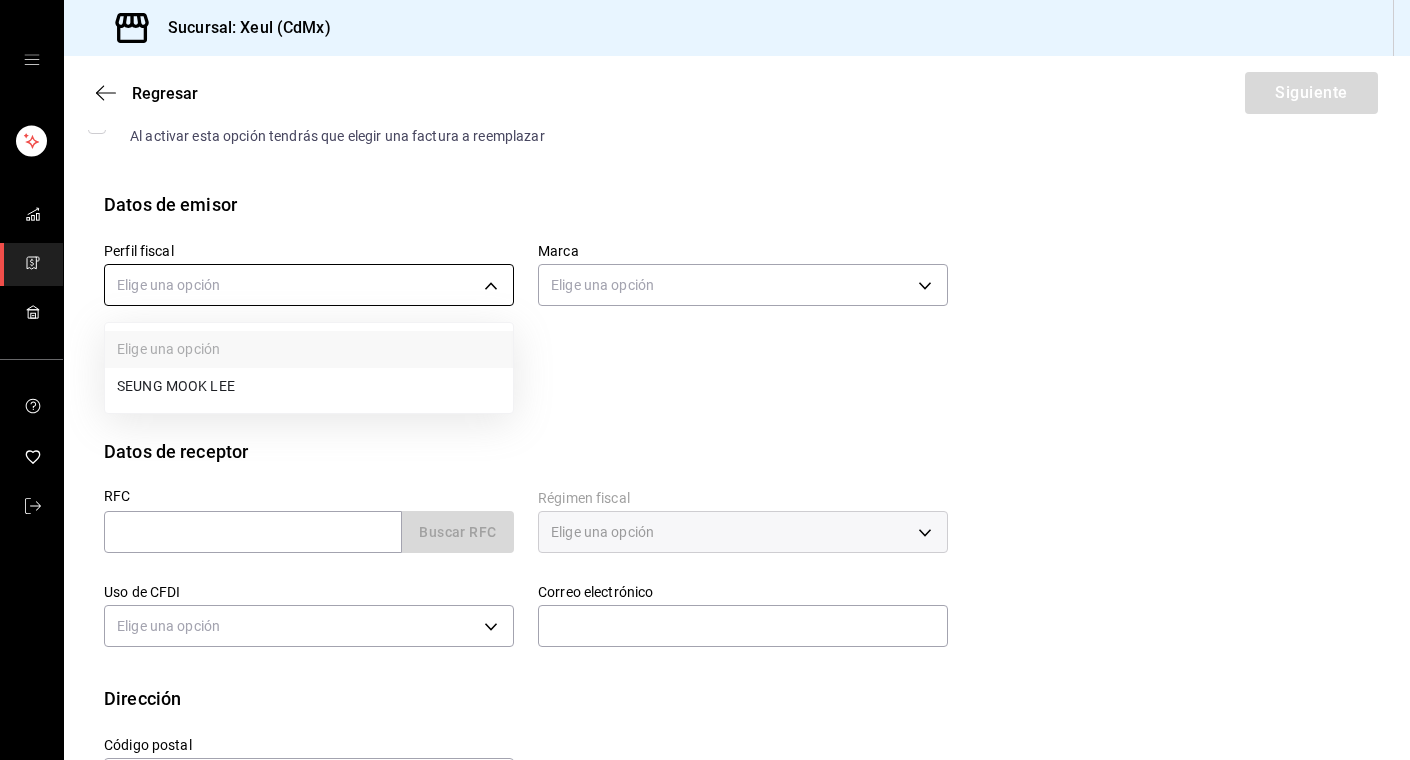 click on "Sucursal: Xeul (CdMx) Regresar Siguiente Factura general Realiza tus facturas con un numero de orden o un monto en especifico; También puedes realizar una factura de remplazo mediante una factura cancelada. Factura de reemplazo Al activar esta opción tendrás que elegir una factura a reemplazar Datos de emisor Perfil fiscal Elige una opción Marca Elige una opción Tipo de comprobante Ingreso I Datos de receptor RFC Buscar RFC Régimen fiscal Elige una opción Uso de CFDI Elige una opción Correo electrónico Dirección Calle # exterior # interior Código postal Estado ​ Municipio ​ Colonia ​ GANA 1 MES GRATIS EN TU SUSCRIPCIÓN AQUÍ ¿Recuerdas cómo empezó tu restaurante?
Hoy puedes ayudar a un colega a tener el mismo cambio que tú viviste.
Recomienda Parrot directamente desde tu Portal Administrador.
Es fácil y rápido.
🎁 Por cada restaurante que se una, ganas 1 mes gratis. Visitar centro de ayuda ([PHONE]) soporte@parrotsoftware.io Visitar centro de ayuda ([PHONE])" at bounding box center [705, 380] 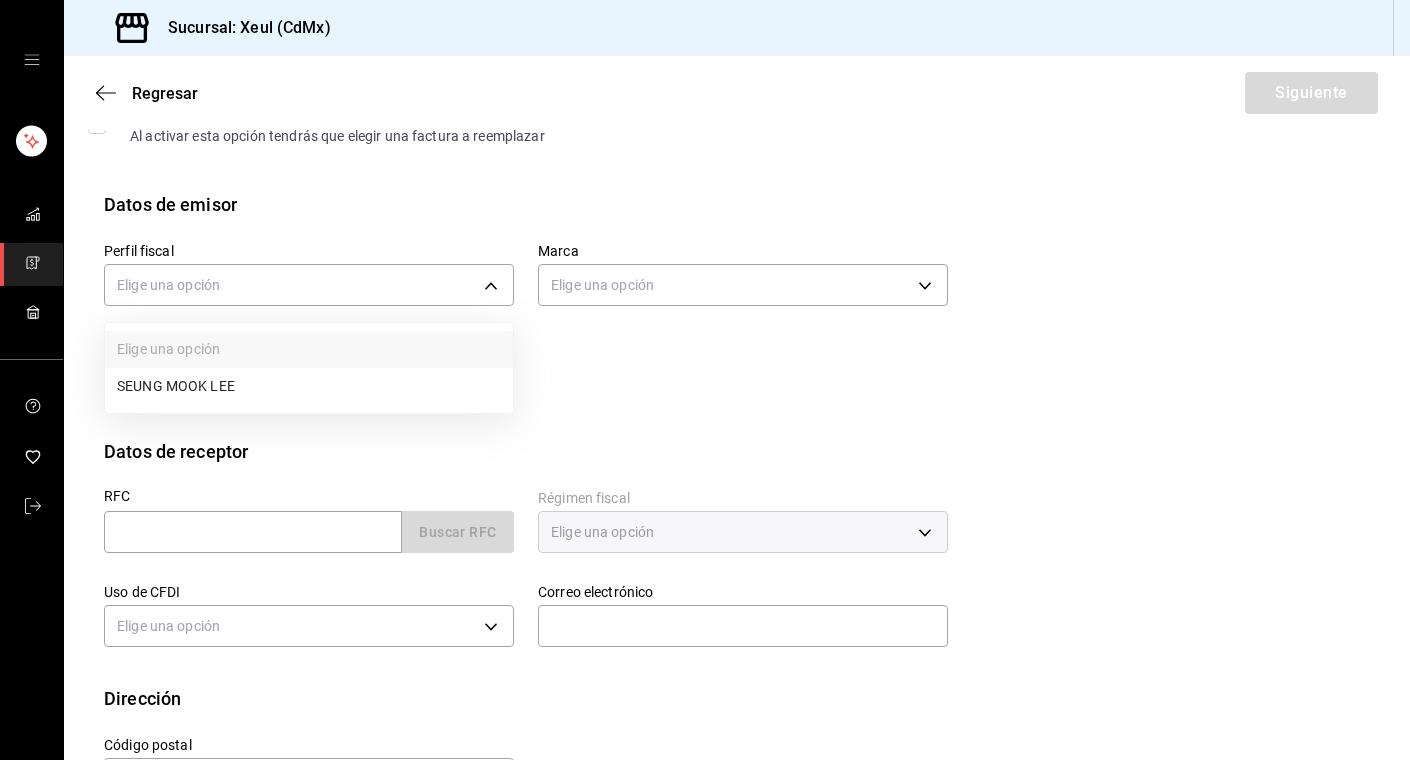 click on "SEUNG MOOK LEE" at bounding box center [309, 386] 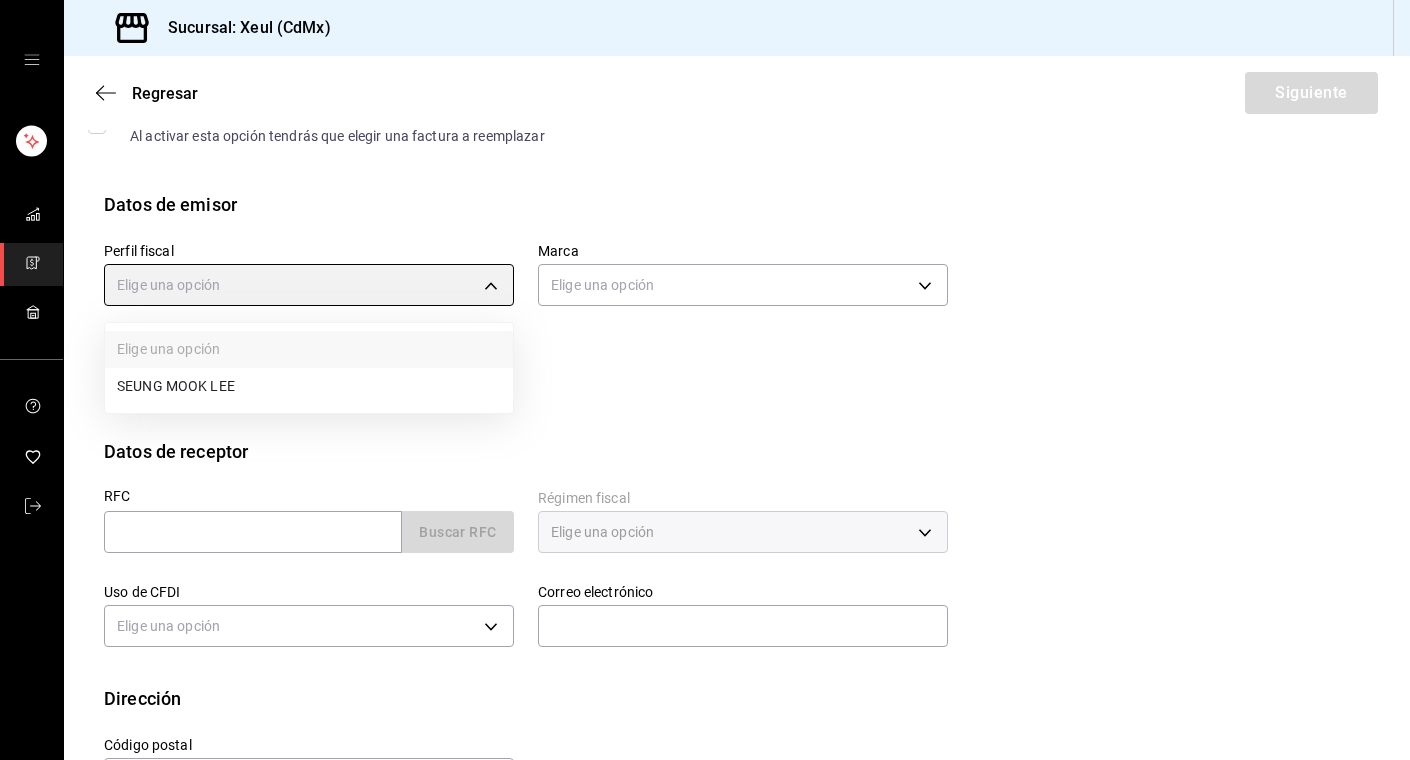 type on "554c110a-18dd-44f3-977d-186ab1f95351" 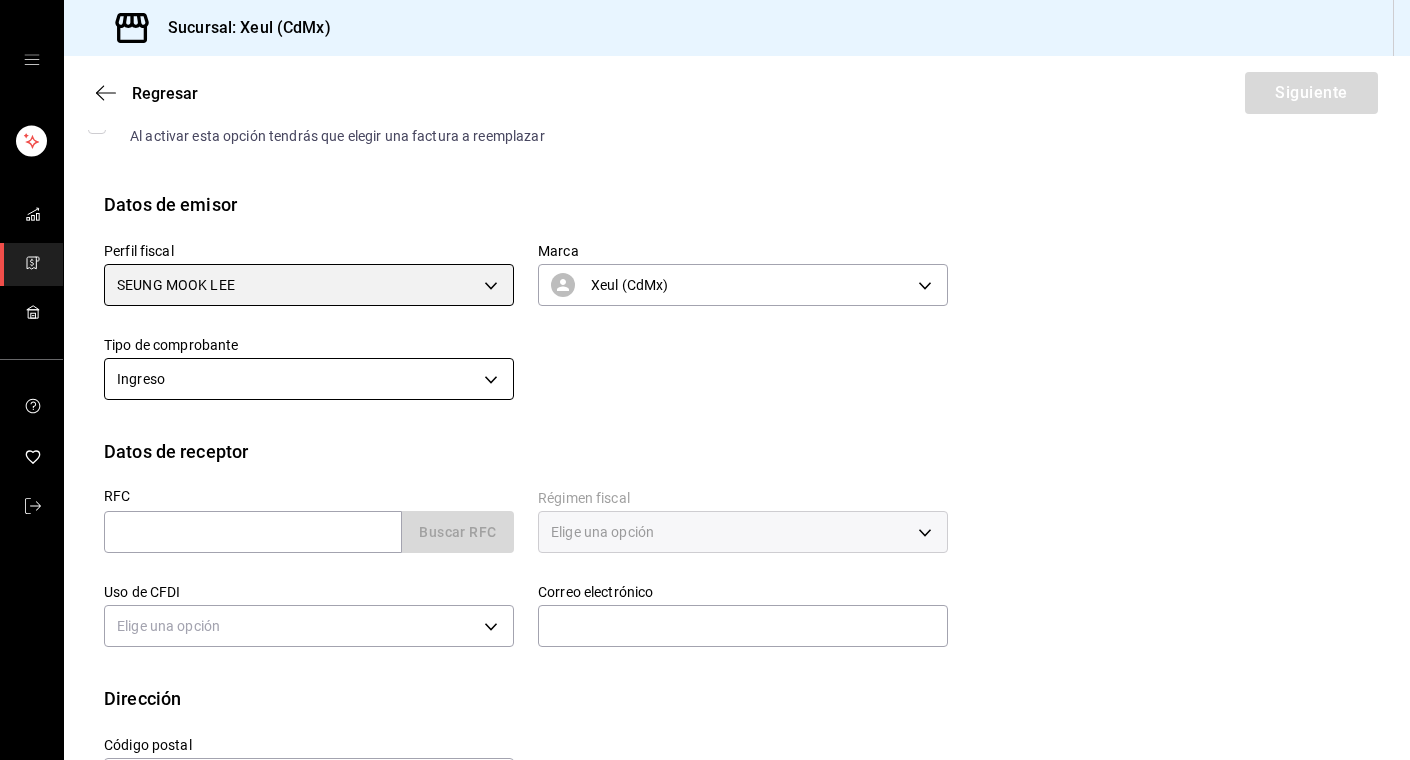 scroll, scrollTop: 197, scrollLeft: 0, axis: vertical 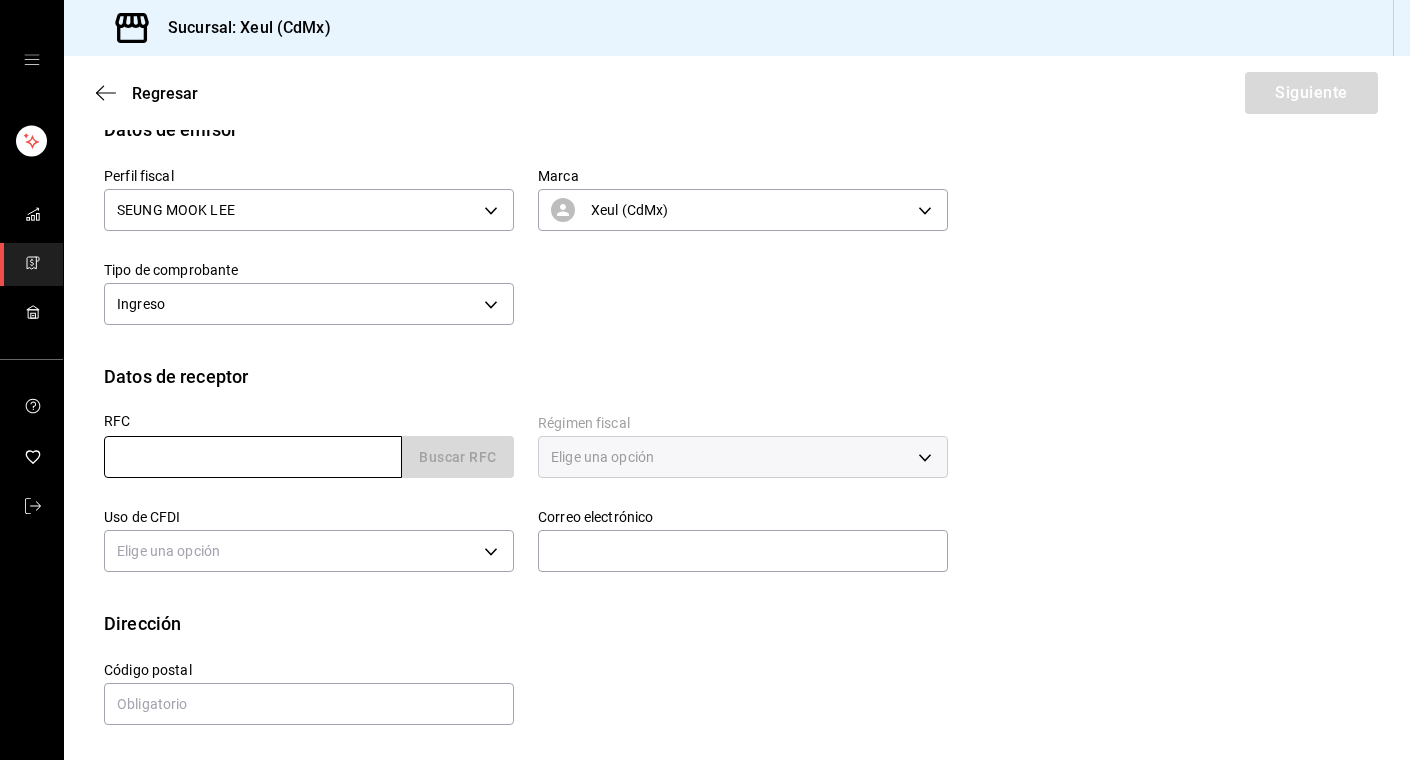 click at bounding box center (253, 457) 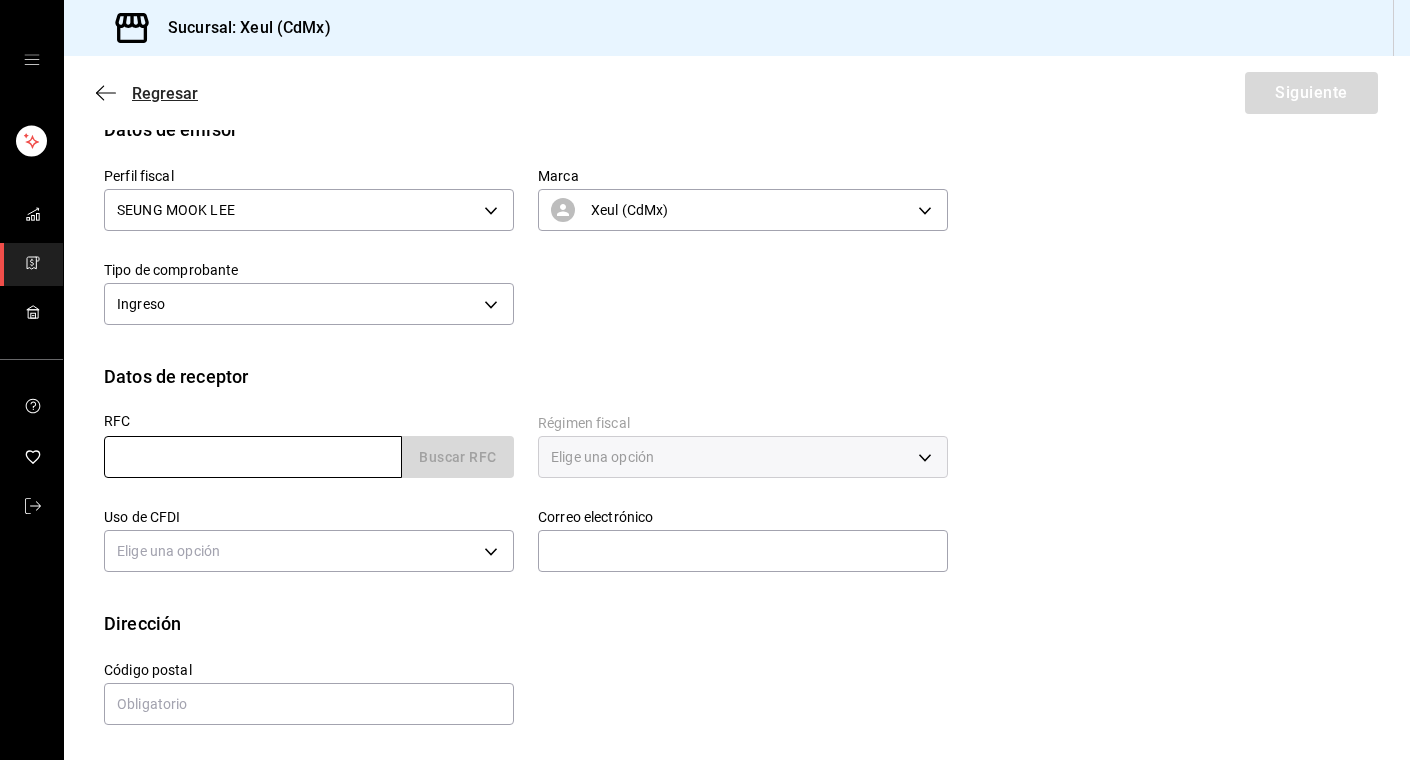 paste on "[RFC]" 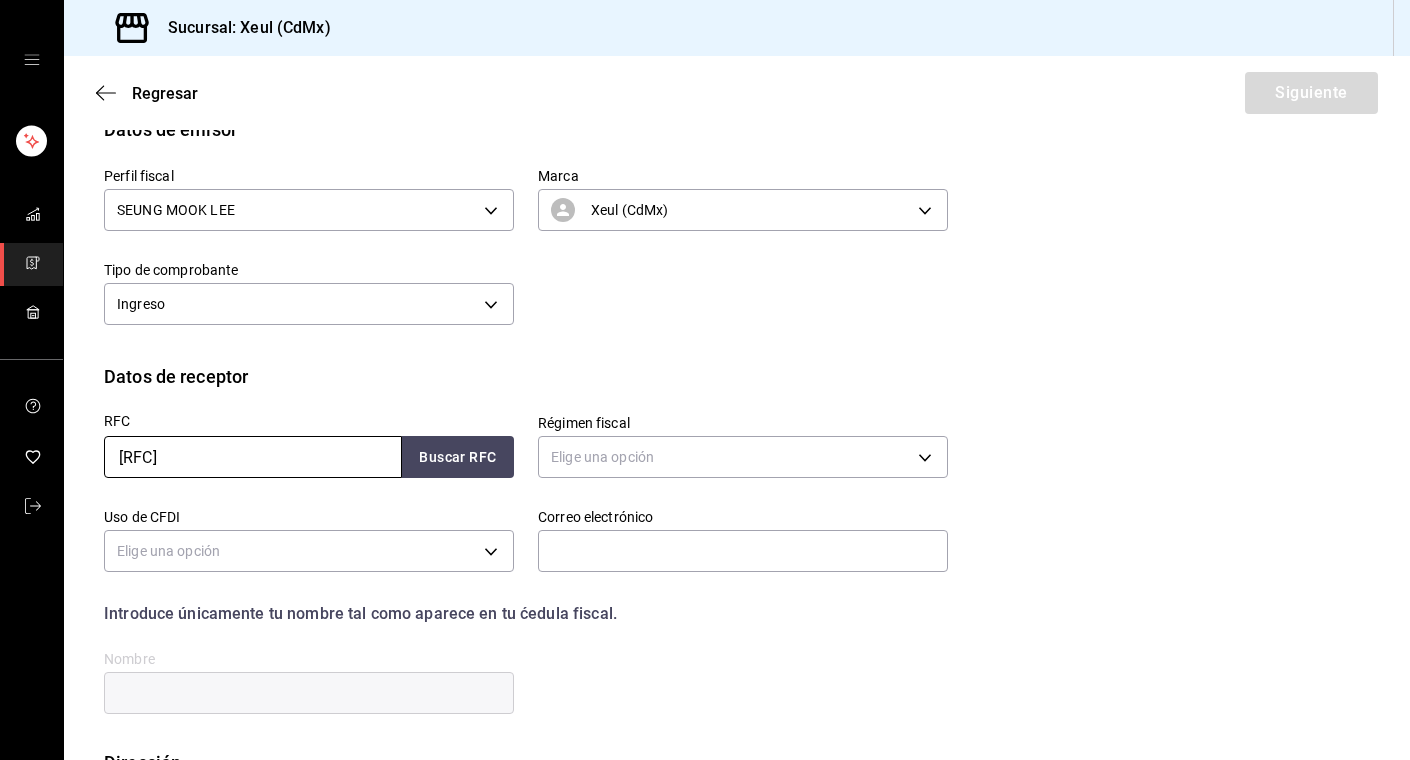 type on "[RFC]" 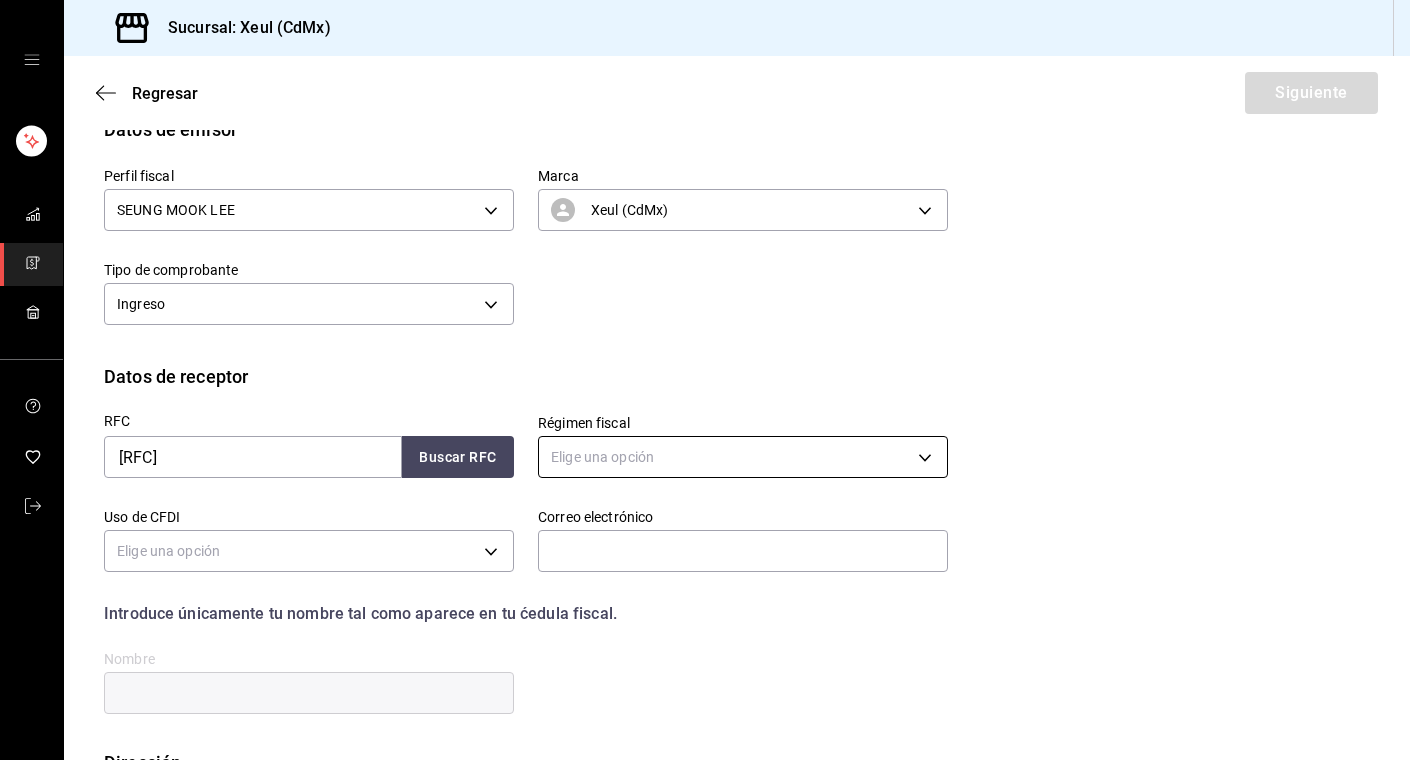 click on "Sucursal: Xeul (CdMx) Regresar Siguiente Factura general Realiza tus facturas con un numero de orden o un monto en especifico; También puedes realizar una factura de remplazo mediante una factura cancelada. Factura de reemplazo Al activar esta opción tendrás que elegir una factura a reemplazar Datos de emisor Perfil fiscal [PERSON_NAME] 554c110a-18dd-44f3-977d-186ab1f95351 Marca Xeul (CdMx) 556c56df-7d38-43a9-98c1-84be39c4f433 Tipo de comprobante Ingreso I Datos de receptor RFC BARF791026UU4 Buscar RFC Régimen fiscal Elige una opción Uso de CFDI Elige una opción Correo electrónico Introduce únicamente tu nombre tal como aparece en tu ćedula fiscal. person Nombre Dirección Calle # exterior # interior Código postal Estado ​ Municipio ​ Colonia ​ GANA 1 MES GRATIS EN TU SUSCRIPCIÓN AQUÍ Visitar centro de ayuda ([PHONE]) soporte@parrotsoftware.io Visitar centro de ayuda ([PHONE])" at bounding box center (705, 380) 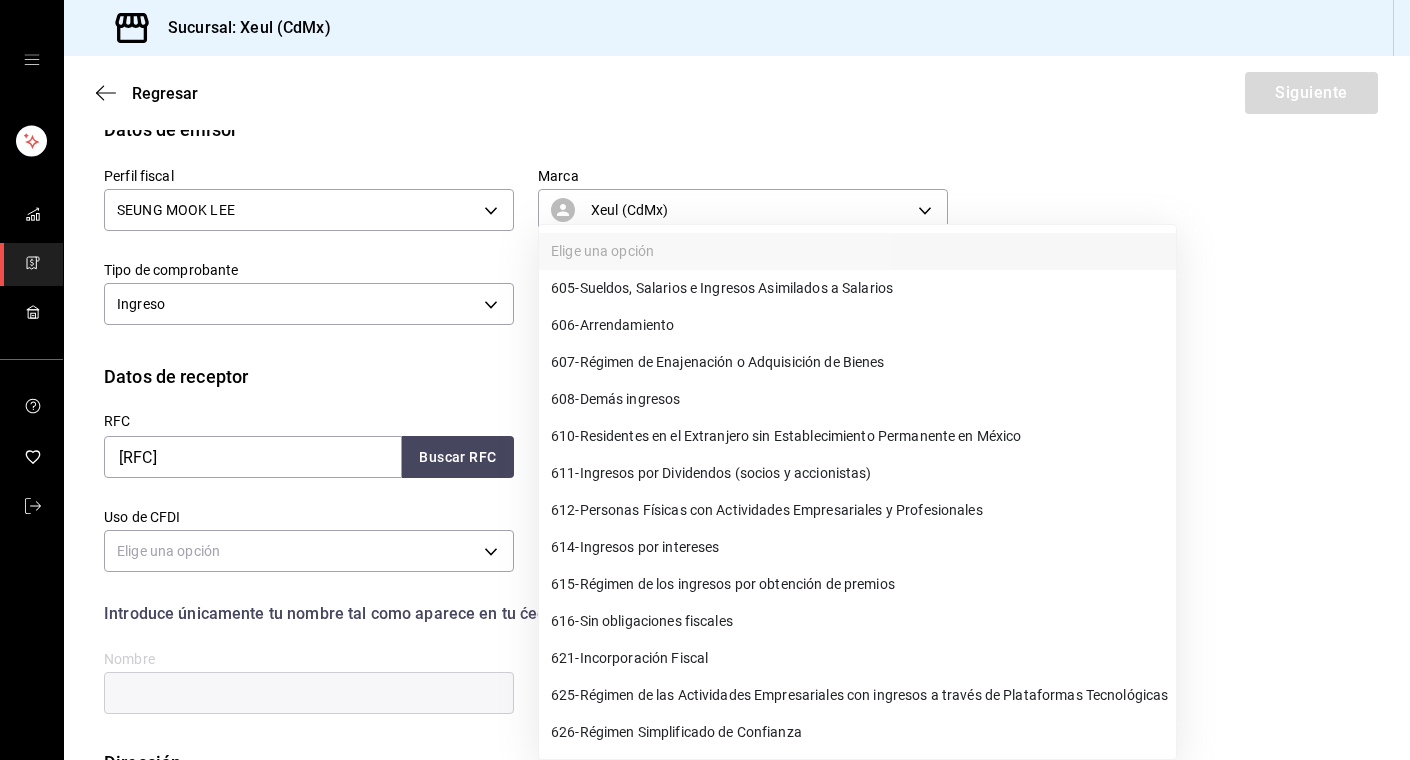 click on "612  -  Personas Físicas con Actividades Empresariales y Profesionales" at bounding box center [767, 510] 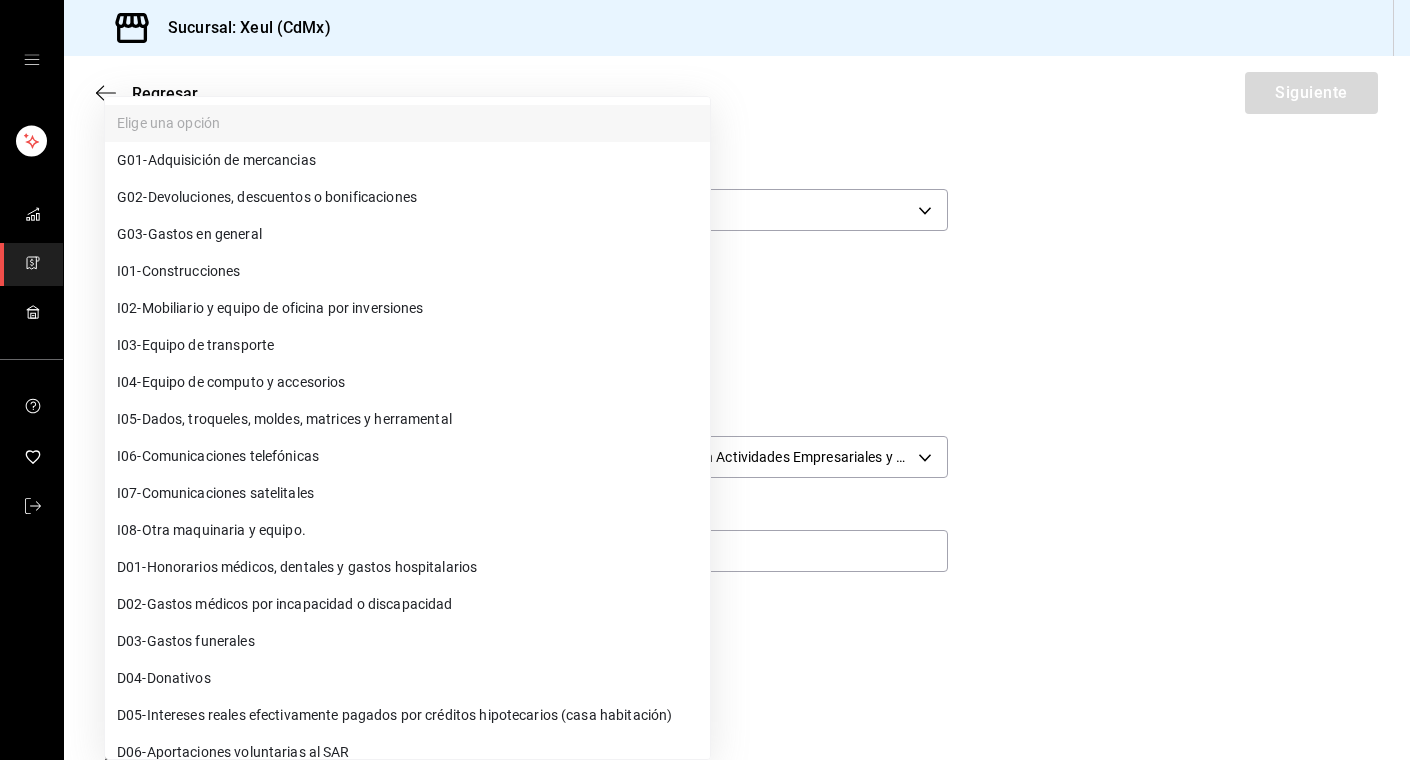click on "Sucursal: Xeul (CdMx) Regresar Siguiente Factura general Realiza tus facturas con un numero de orden o un monto en especifico; También puedes realizar una factura de remplazo mediante una factura cancelada. Factura de reemplazo Al activar esta opción tendrás que elegir una factura a reemplazar Datos de emisor Perfil fiscal [PERSON_NAME] 554c110a-18dd-44f3-977d-186ab1f95351 Marca Xeul (CdMx) 556c56df-7d38-43a9-98c1-84be39c4f433 Tipo de comprobante Ingreso I Datos de receptor RFC [RFC] Buscar RFC Régimen fiscal 612  -  Personas Físicas con Actividades Empresariales y Profesionales 612 Uso de CFDI Elige una opción Correo electrónico Introduce únicamente tu nombre tal como aparece en tu ćedula fiscal. person Nombre Dirección Calle # exterior # interior Código postal Estado ​ Municipio ​ Colonia ​ GANA 1 MES GRATIS EN TU SUSCRIPCIÓN AQUÍ Visitar centro de ayuda ([PHONE]) soporte@parrotsoftware.io Visitar centro de ayuda ([PHONE]) Elige una opción G01" at bounding box center [705, 380] 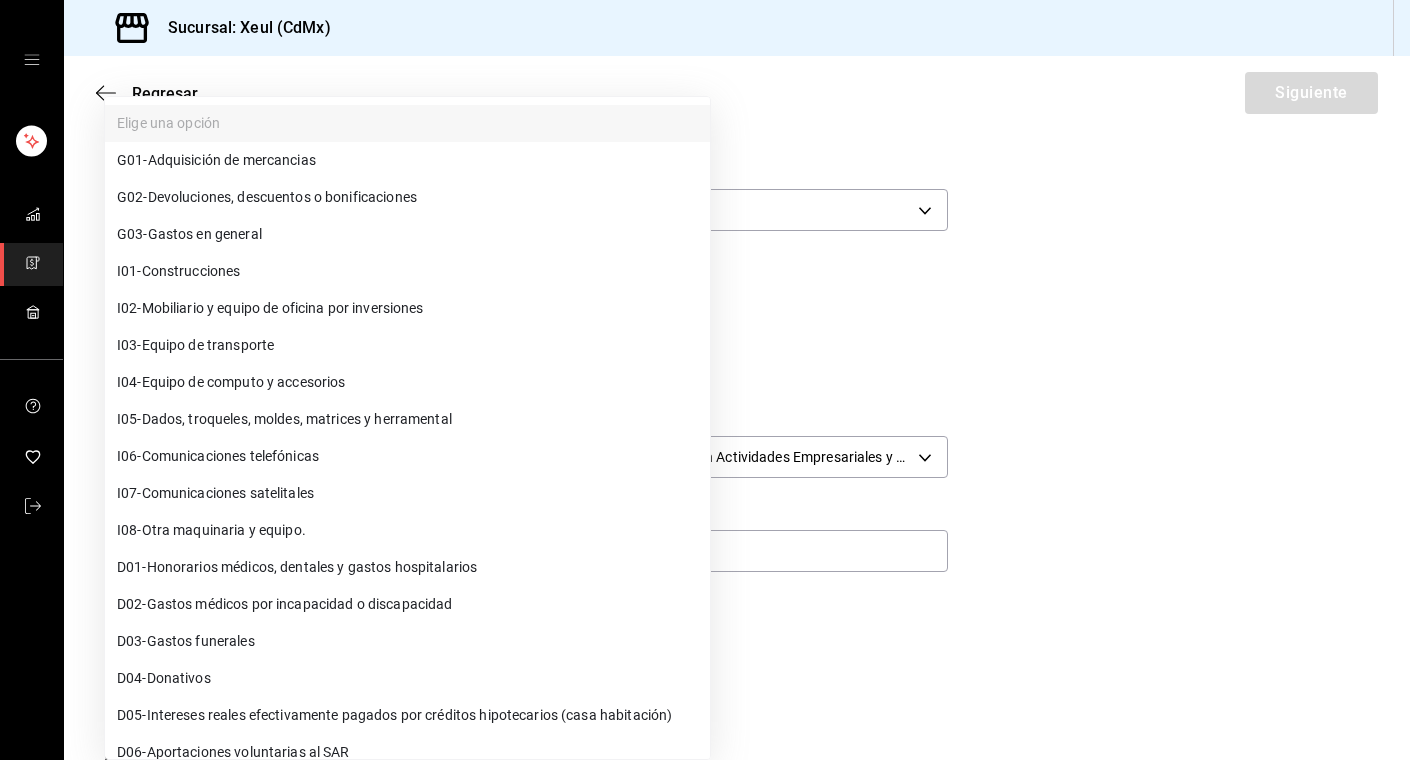 click on "G03  -  Gastos en general" at bounding box center (189, 234) 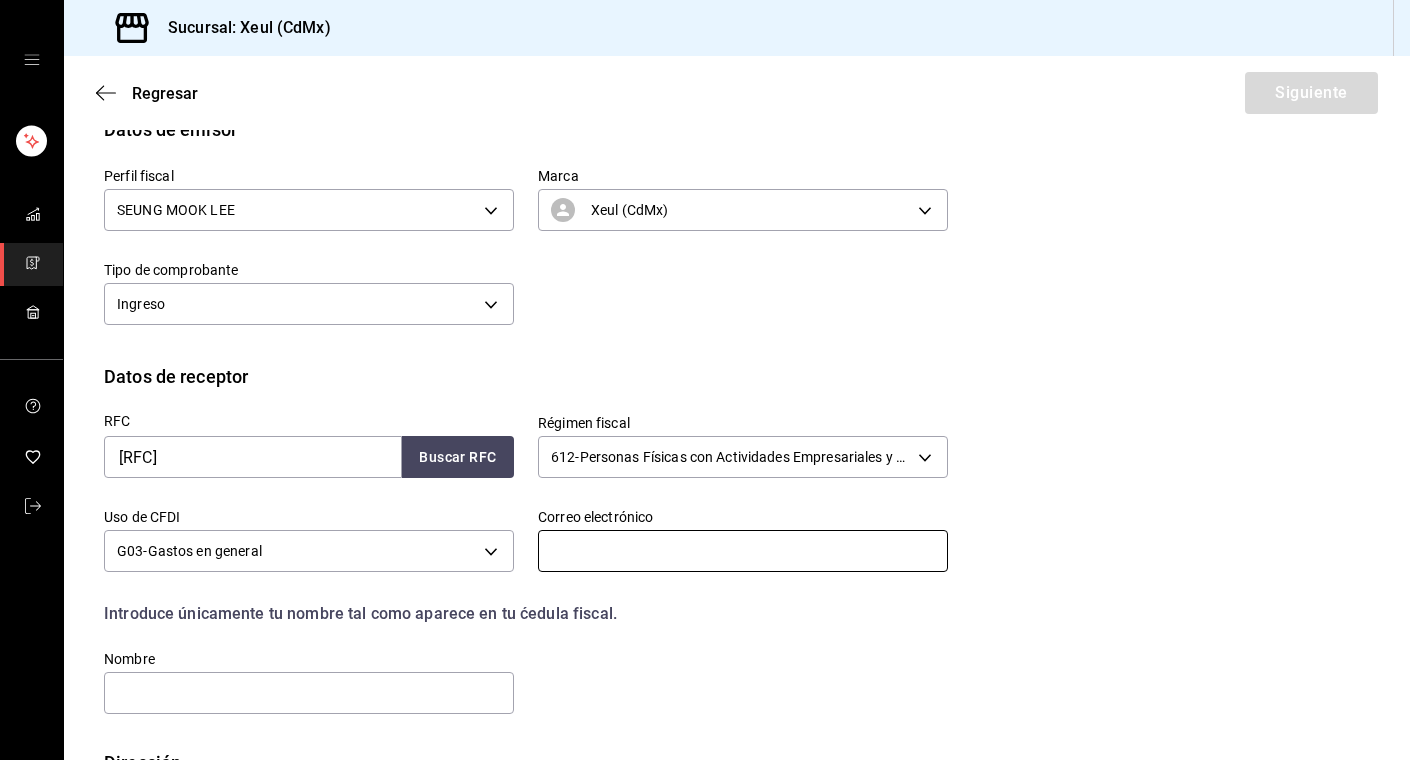 click at bounding box center (743, 551) 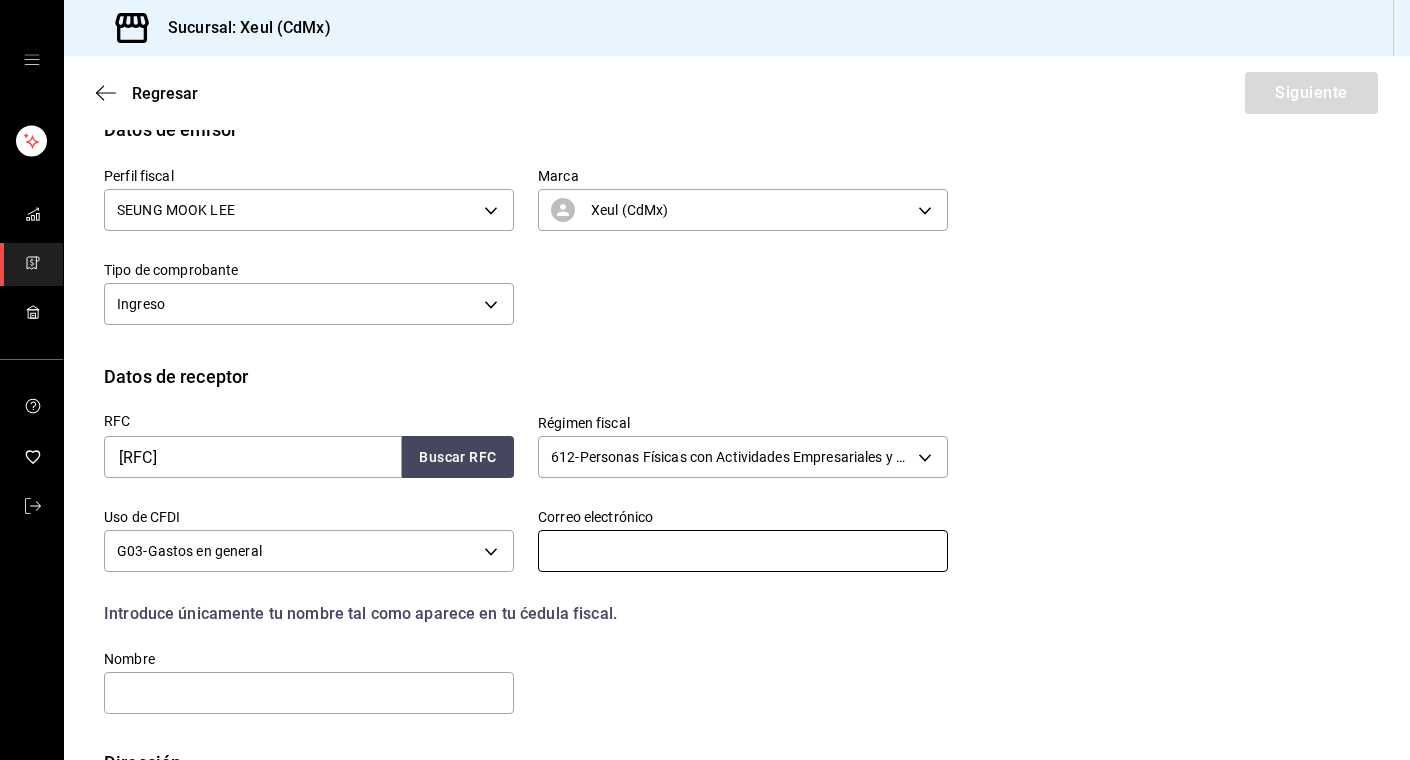 paste on "[EMAIL]" 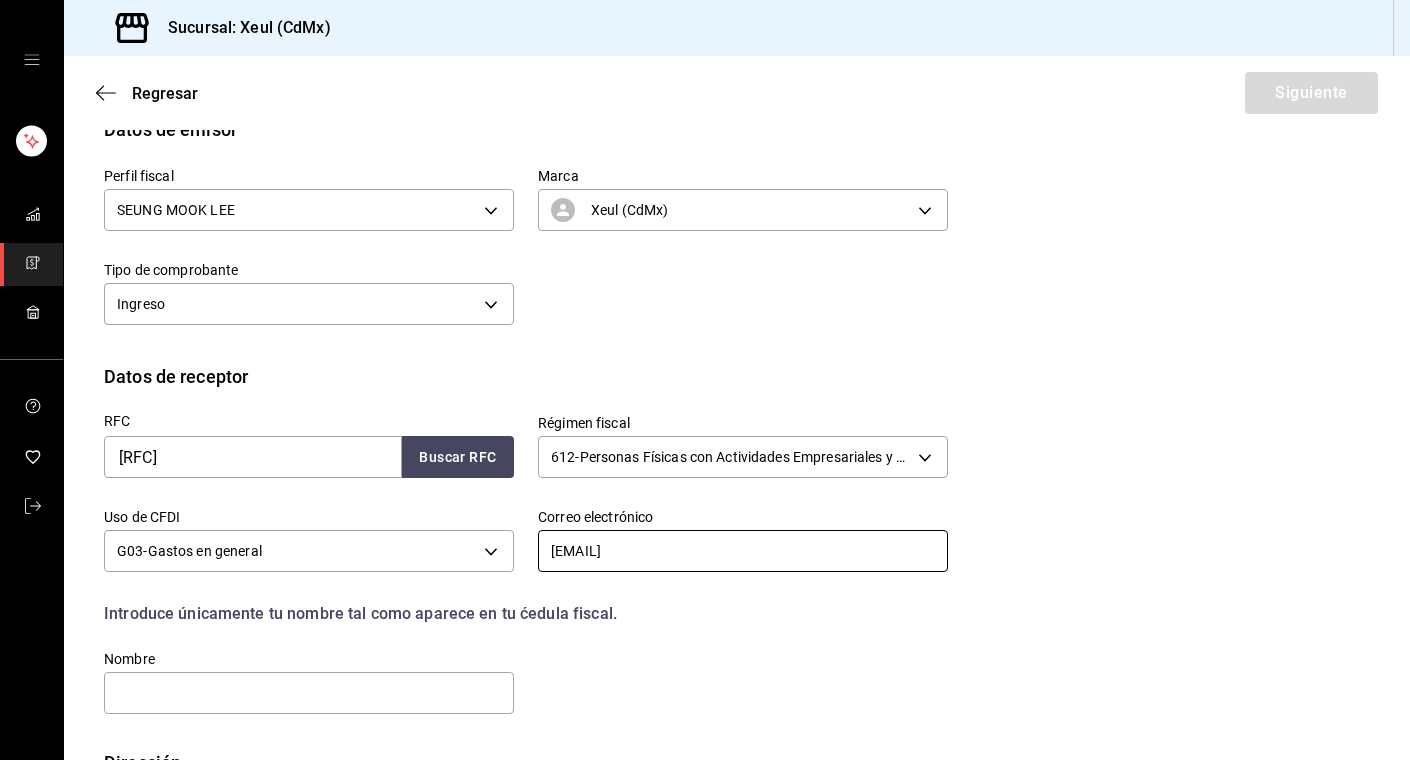 type on "[EMAIL]" 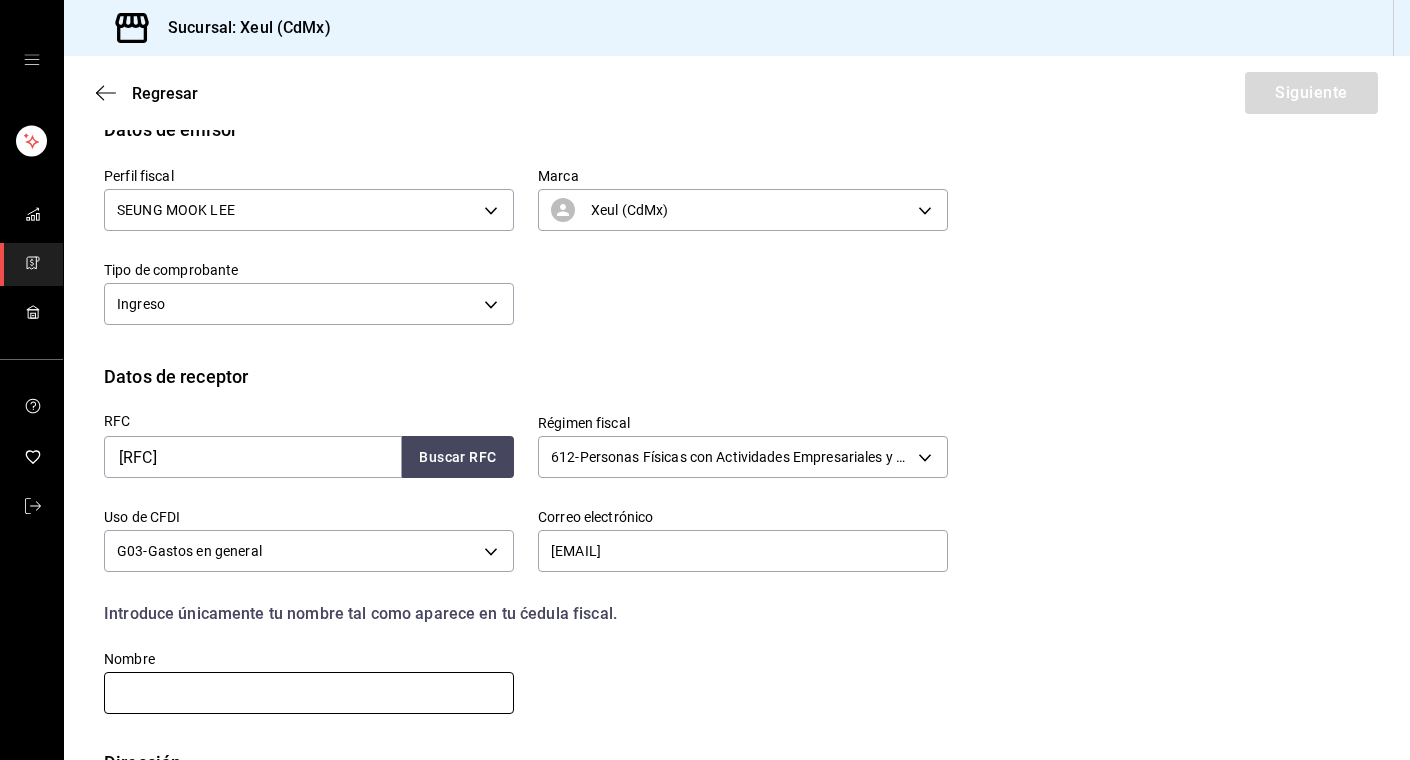 click at bounding box center [309, 693] 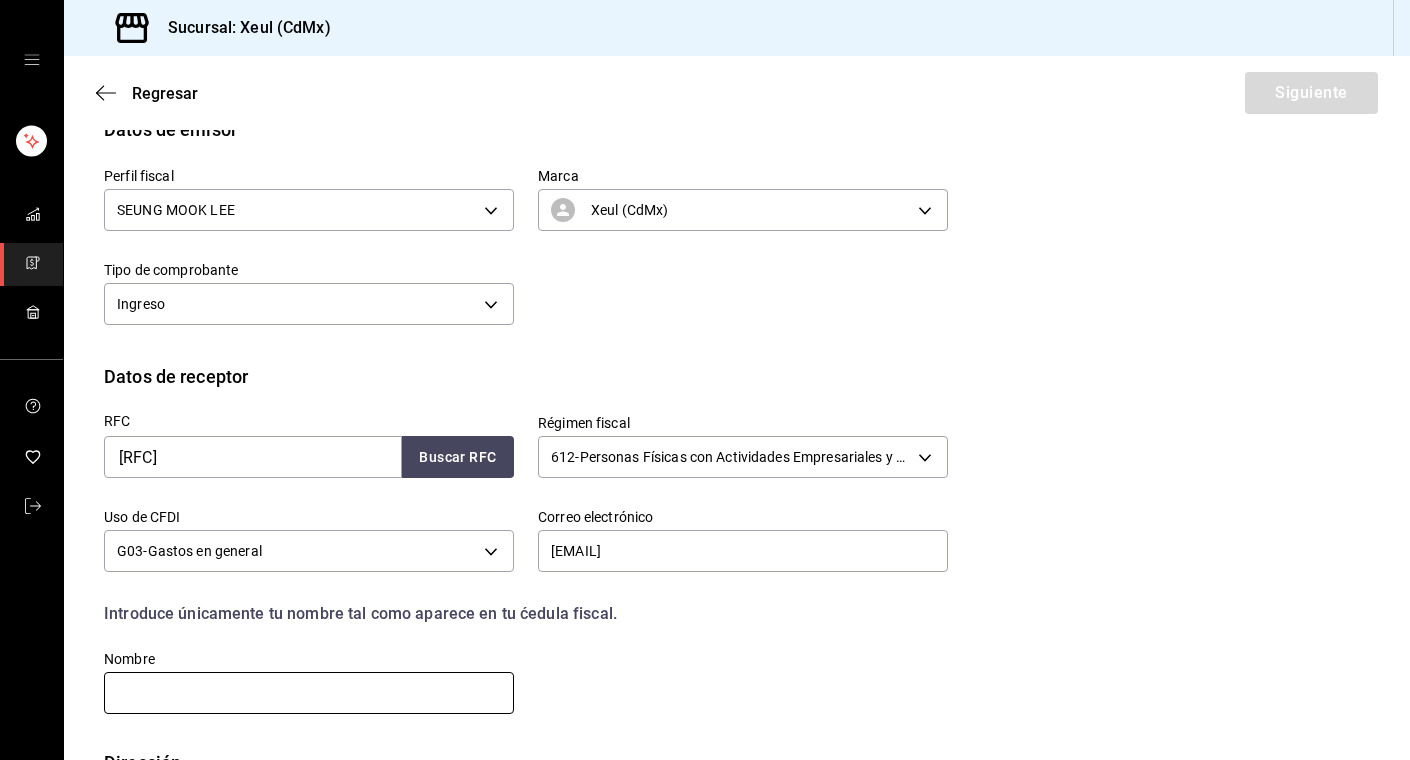 paste on "[PERSON_NAME]" 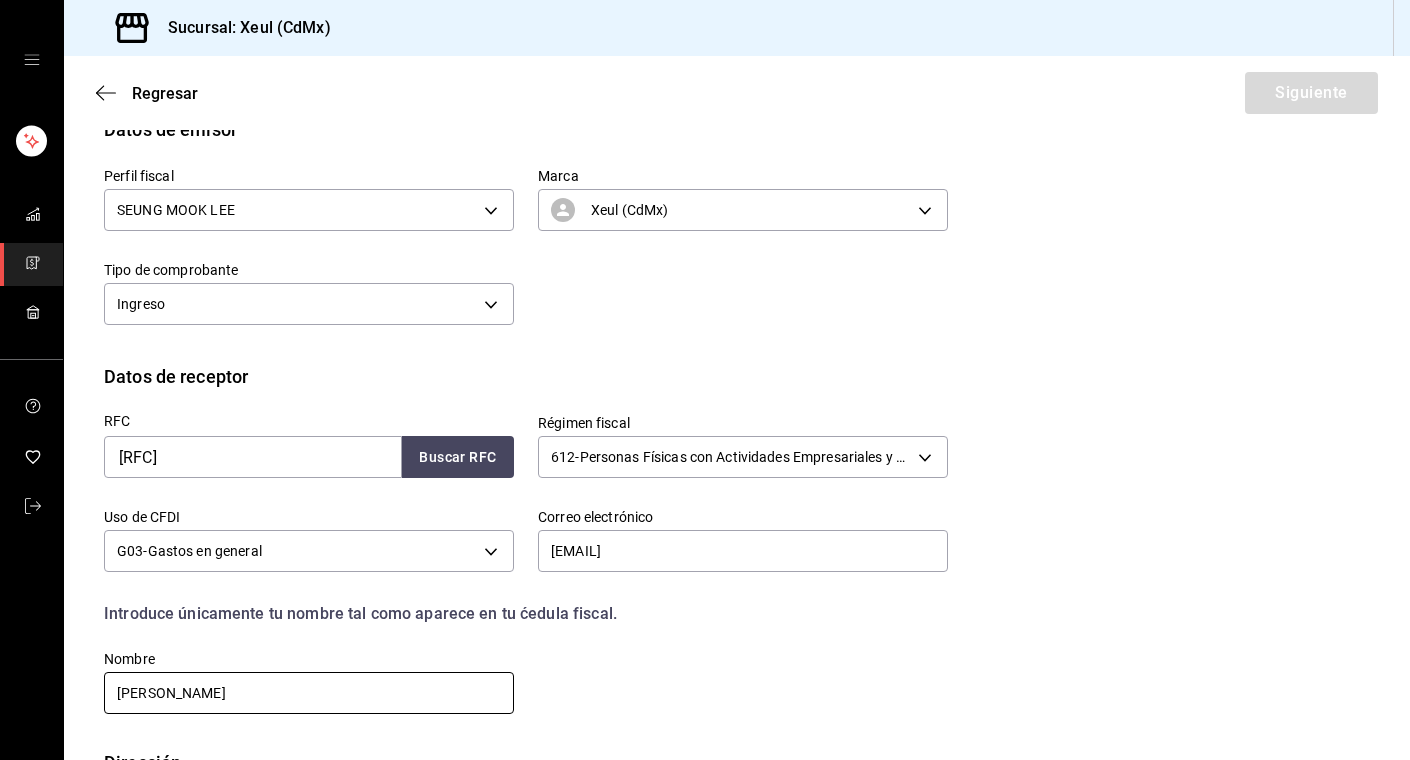 scroll, scrollTop: 336, scrollLeft: 0, axis: vertical 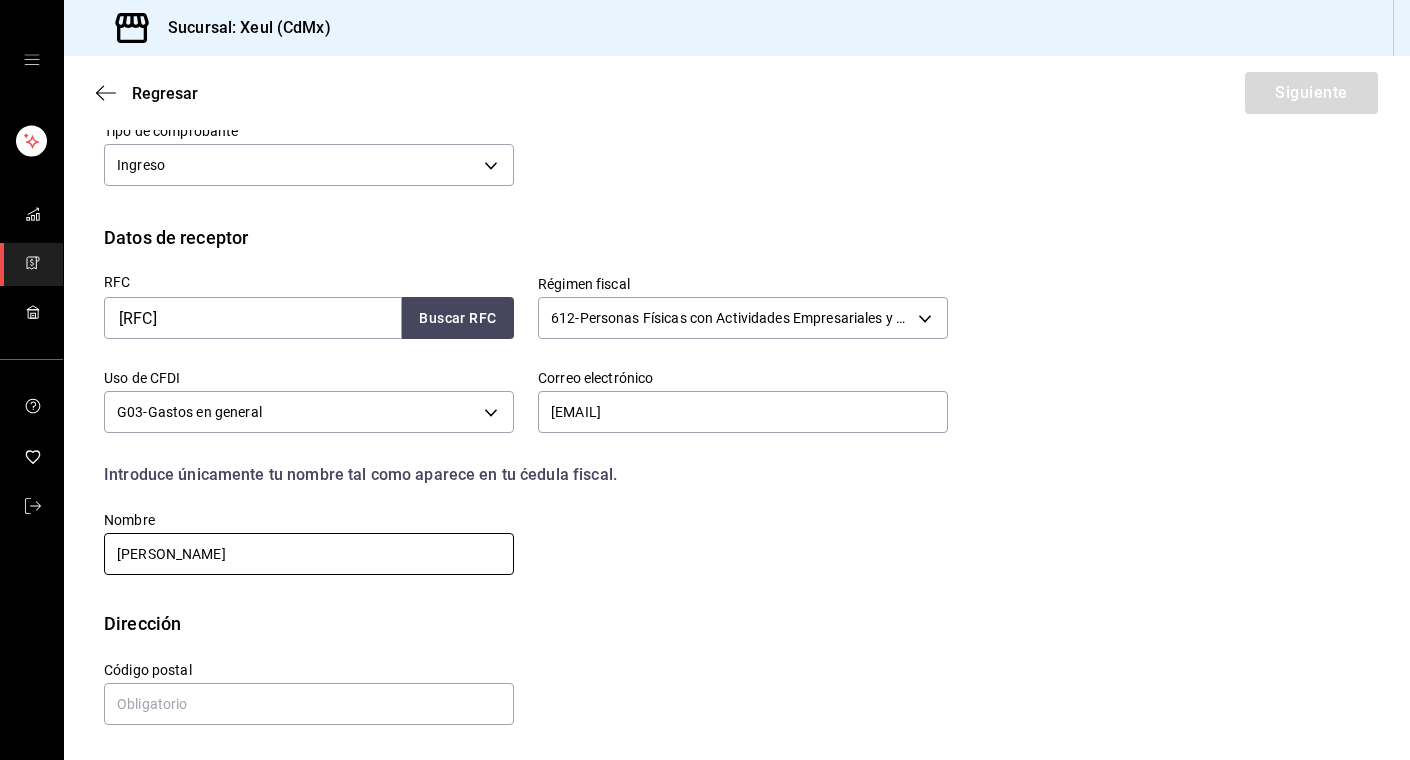 type on "[PERSON_NAME]" 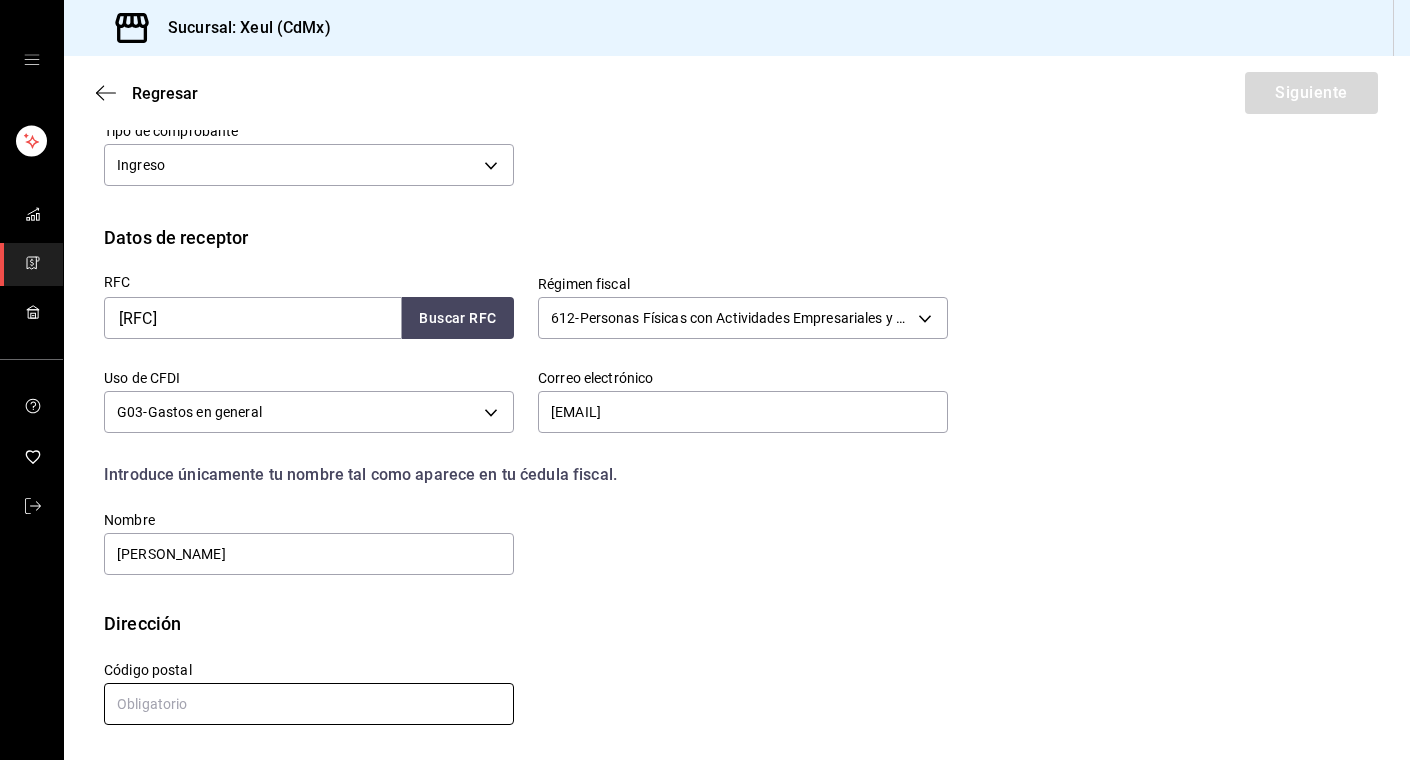 click at bounding box center [309, 704] 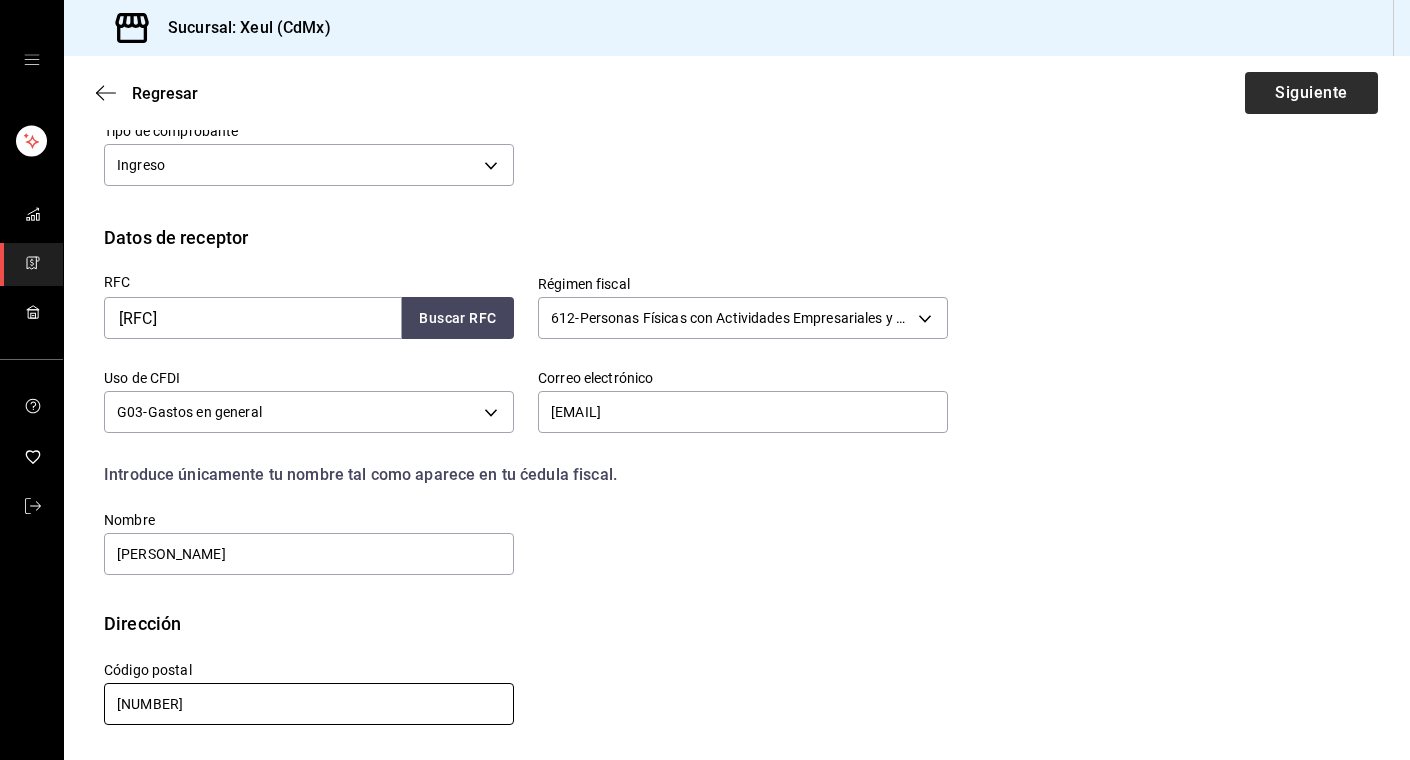 type on "[NUMBER]" 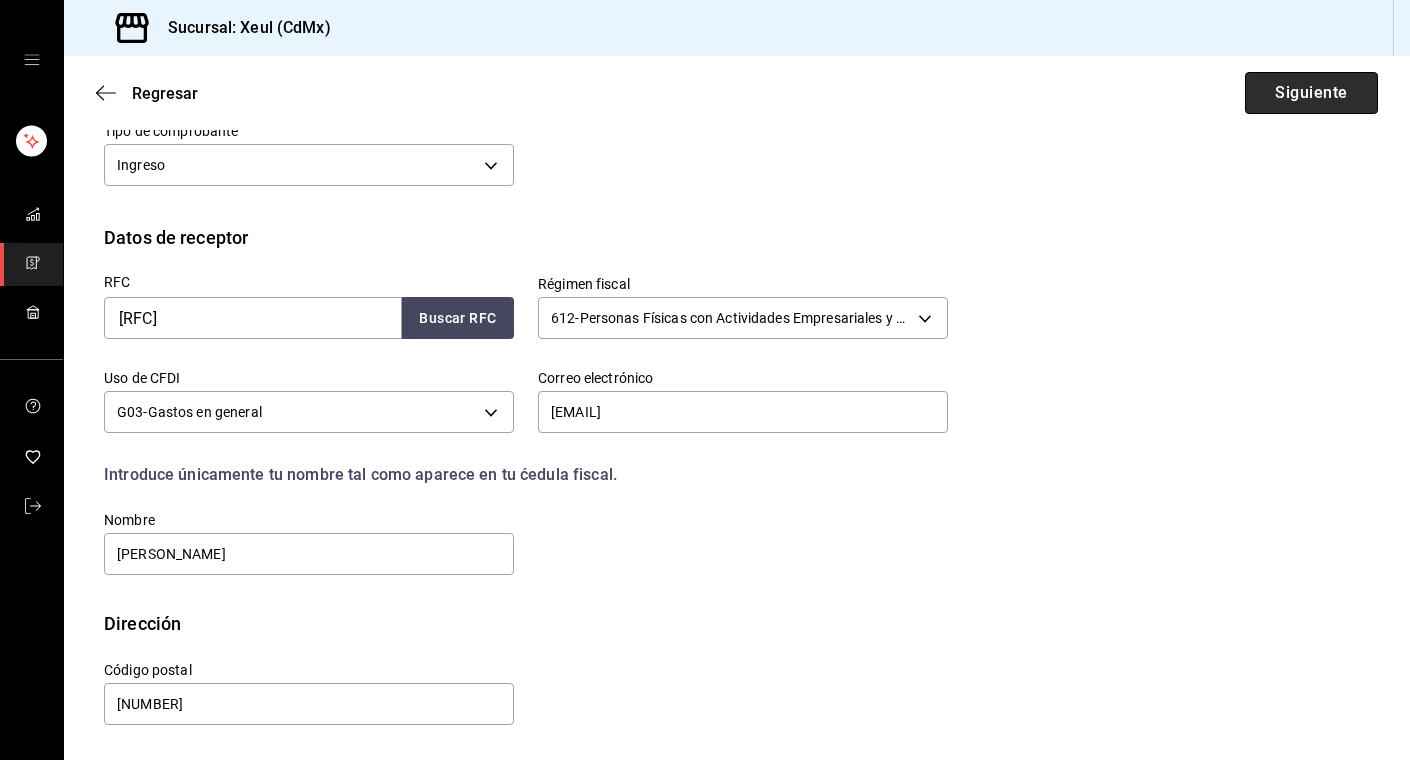 click on "Siguiente" at bounding box center (1311, 93) 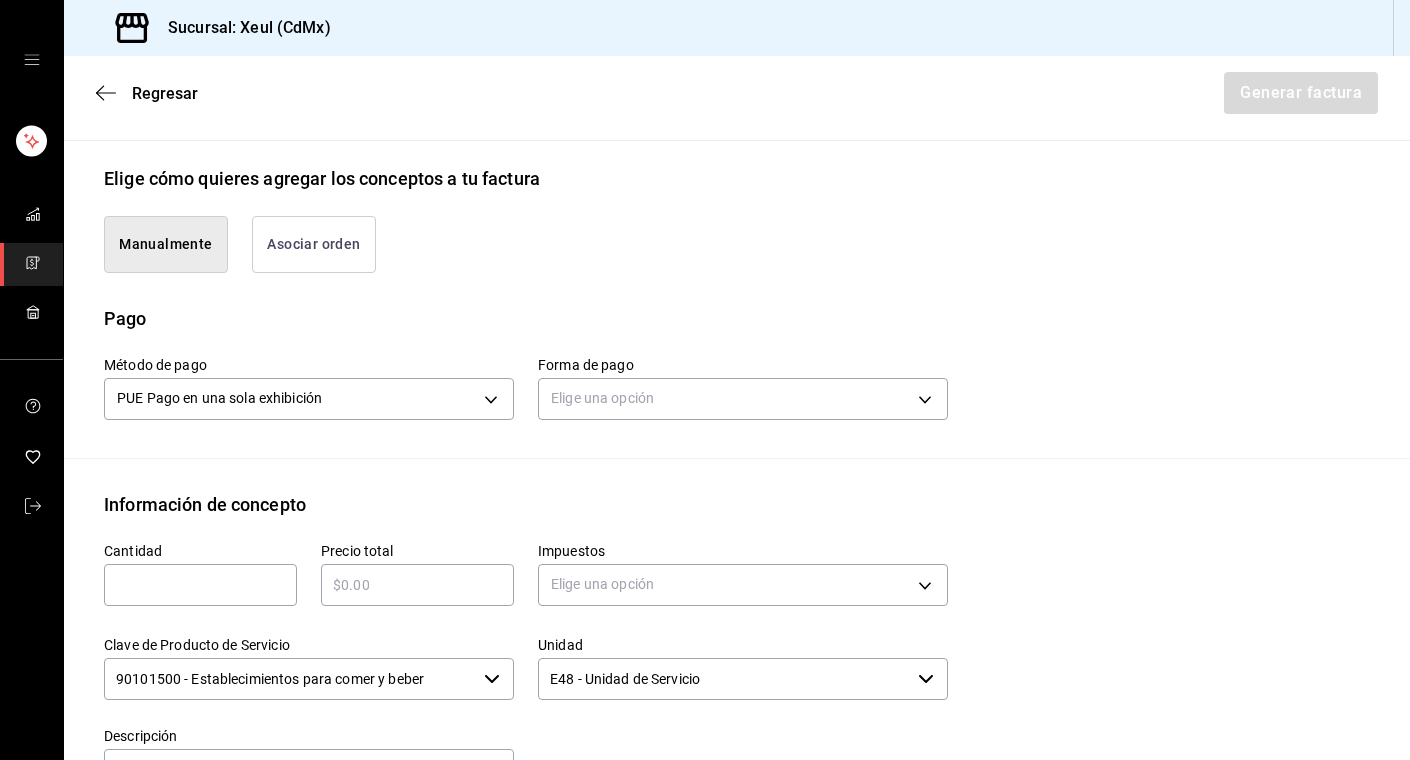 scroll, scrollTop: 498, scrollLeft: 0, axis: vertical 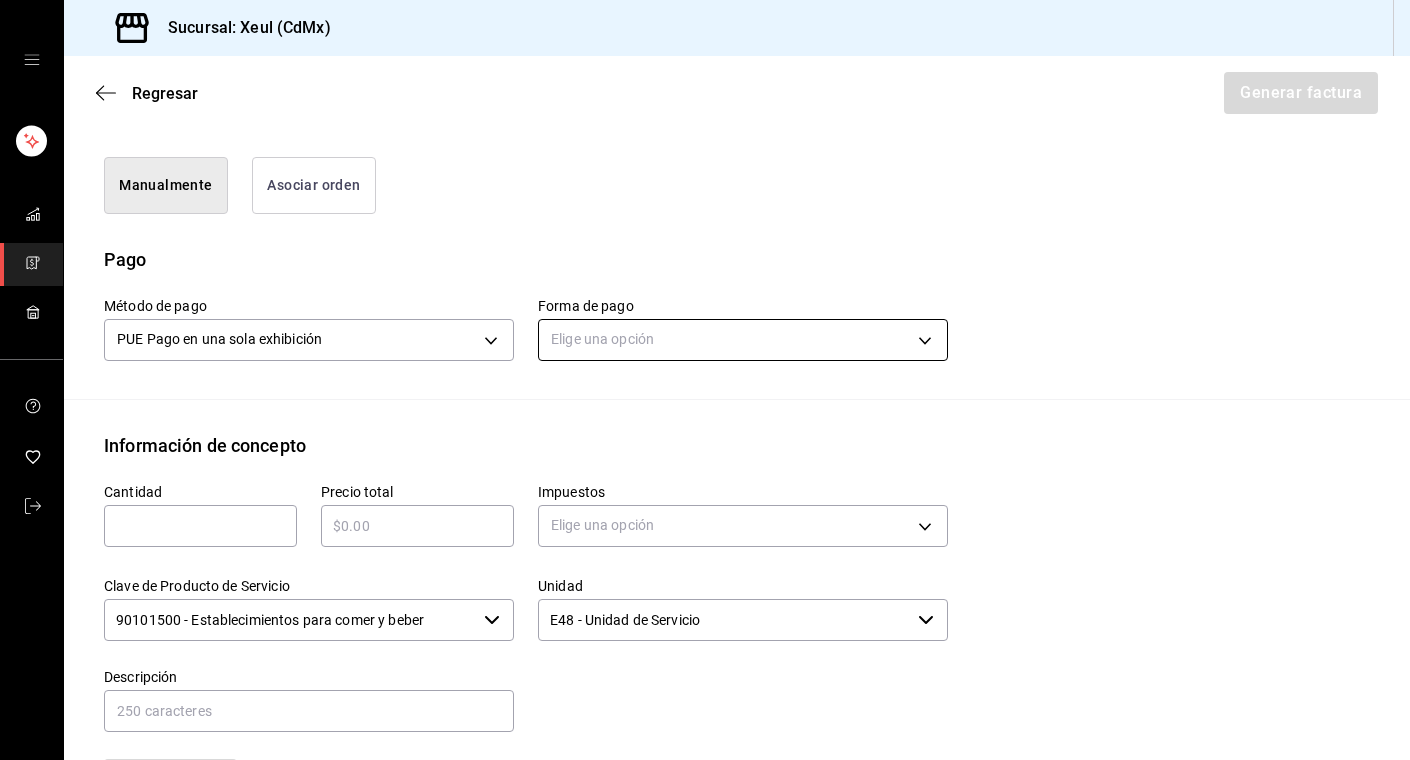 click on "Sucursal: Xeul (CdMx) Regresar Generar factura Emisor Perfil fiscal [PERSON_NAME] Tipo de comprobante Ingreso Receptor Nombre / Razón social [PERSON_NAME] RFC Receptor [RFC] Régimen fiscal Personas Físicas con Actividades Empresariales y Profesionales Uso de CFDI G03: Gastos en general Correo electrónico [EMAIL] Elige cómo quieres agregar los conceptos a tu factura Manualmente Asociar orden Pago Método de pago PUE   Pago en una sola exhibición PUE Forma de pago Elige una opción Información de concepto Cantidad ​ Precio total ​ Impuestos Elige una opción Clave de Producto de Servicio 90101500 - Establecimientos para comer y beber ​ Unidad E48 - Unidad de Servicio ​ Descripción Agregar IVA Total $0.00 IEPS Total $0.00 Subtotal $0.00 Total $0.00 Orden Cantidad Clave Unidad Monto Impuesto Subtotal Total GANA 1 MES GRATIS EN TU SUSCRIPCIÓN AQUÍ Visitar centro de ayuda ([PHONE]) soporte@parrotsoftware.io Visitar centro de ayuda ([PHONE])" at bounding box center (705, 380) 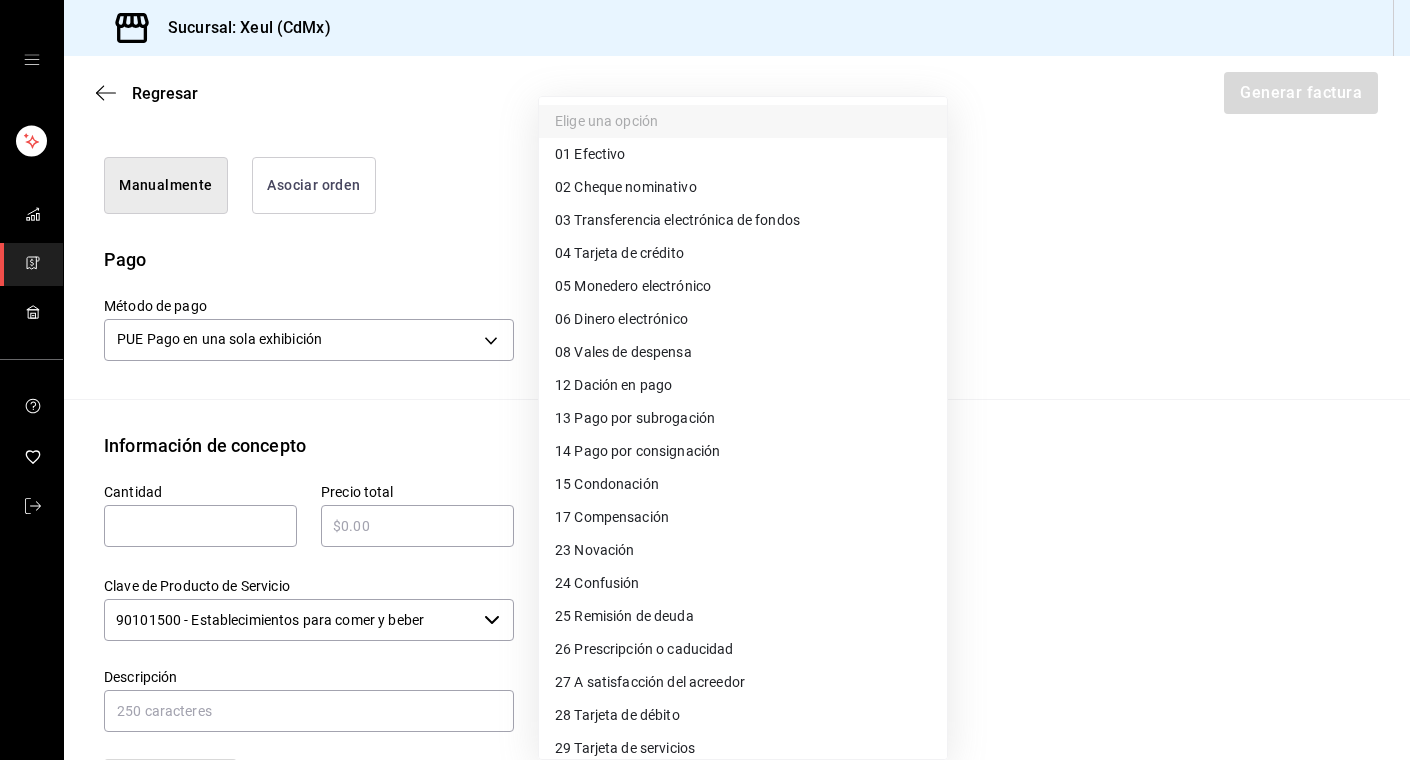 click on "04   Tarjeta de crédito" at bounding box center (619, 253) 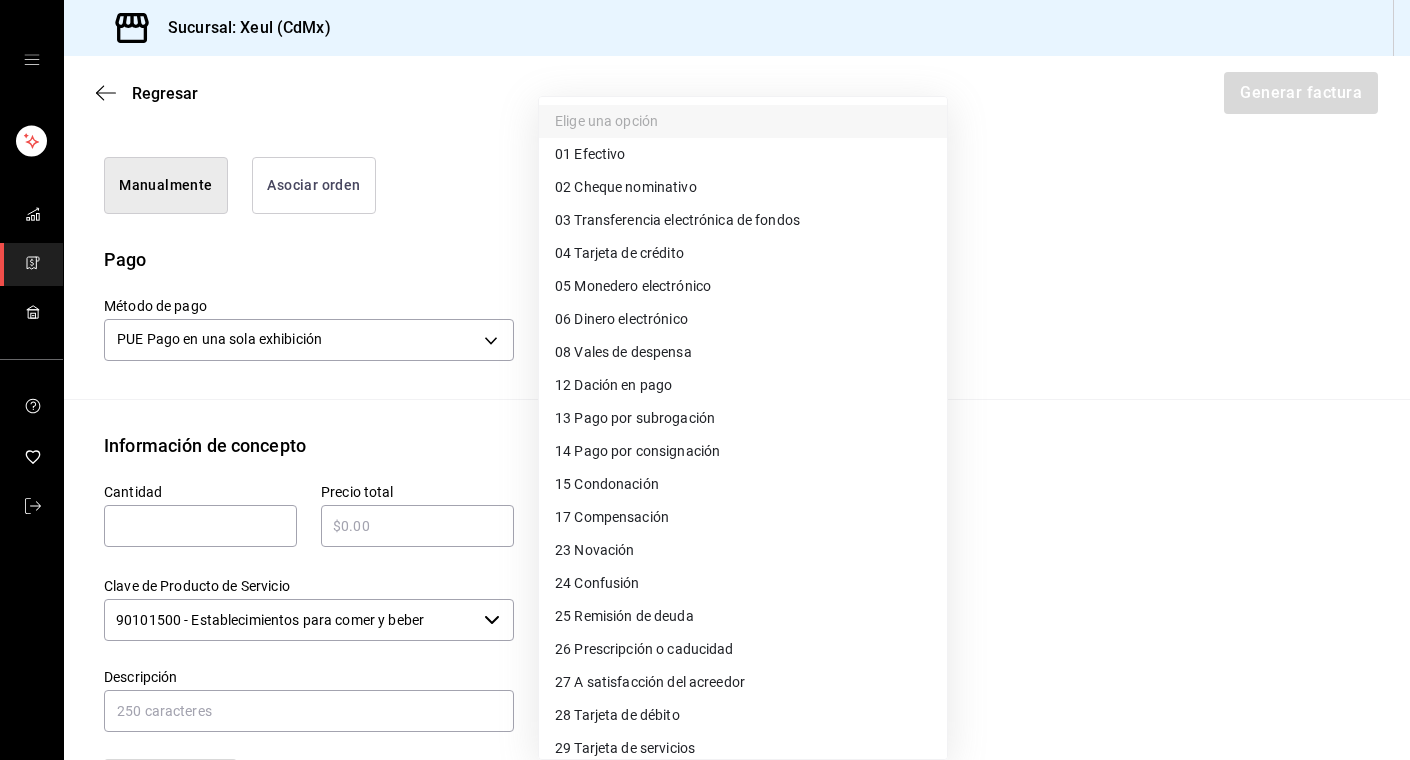 type on "04" 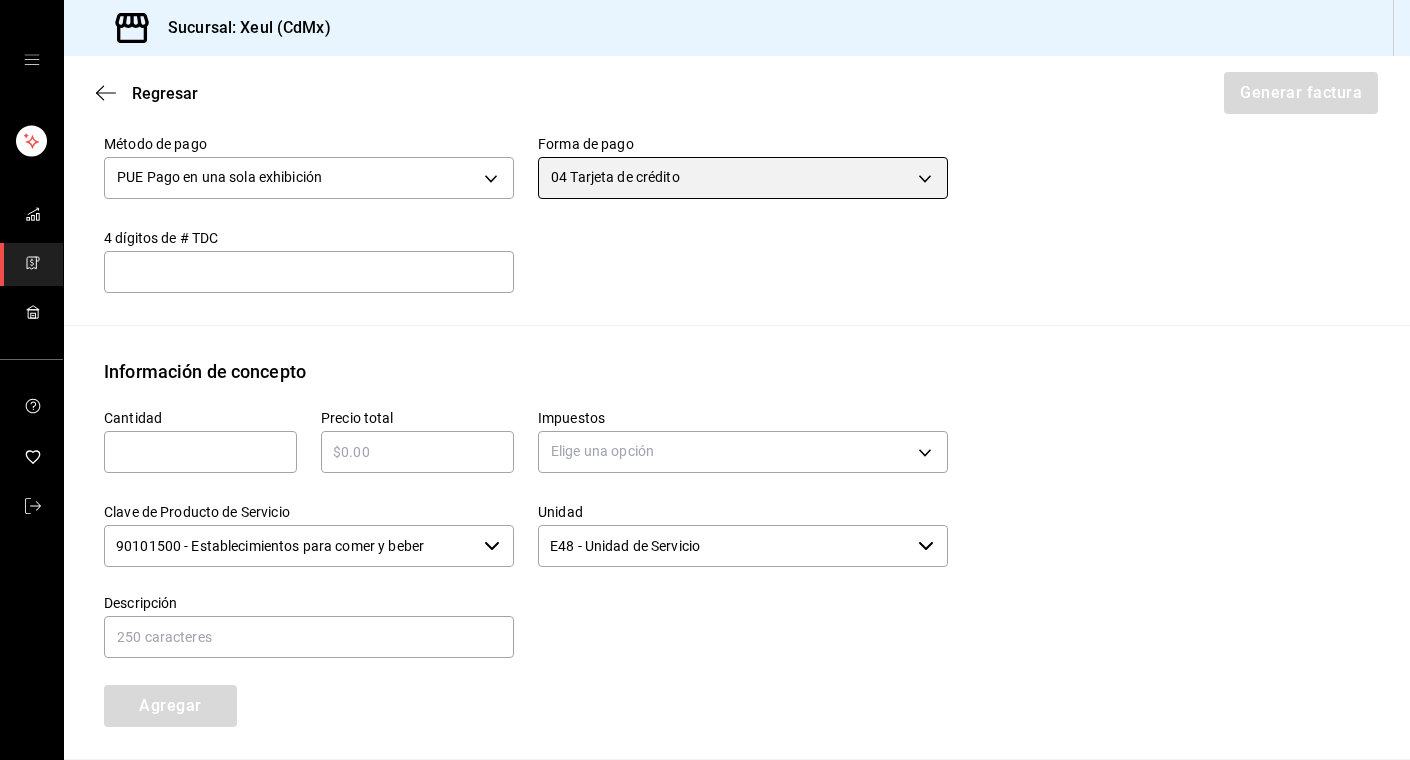 scroll, scrollTop: 894, scrollLeft: 0, axis: vertical 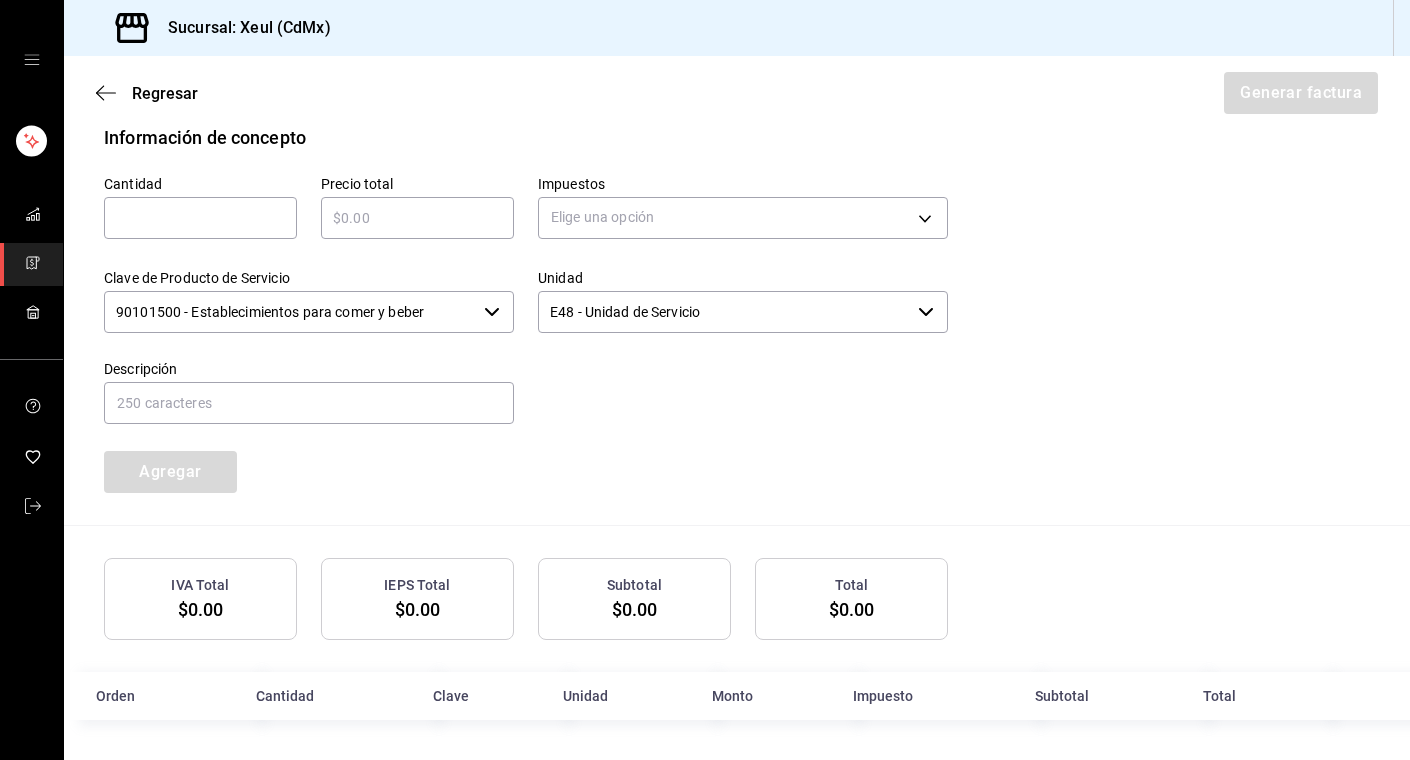 click at bounding box center (200, 218) 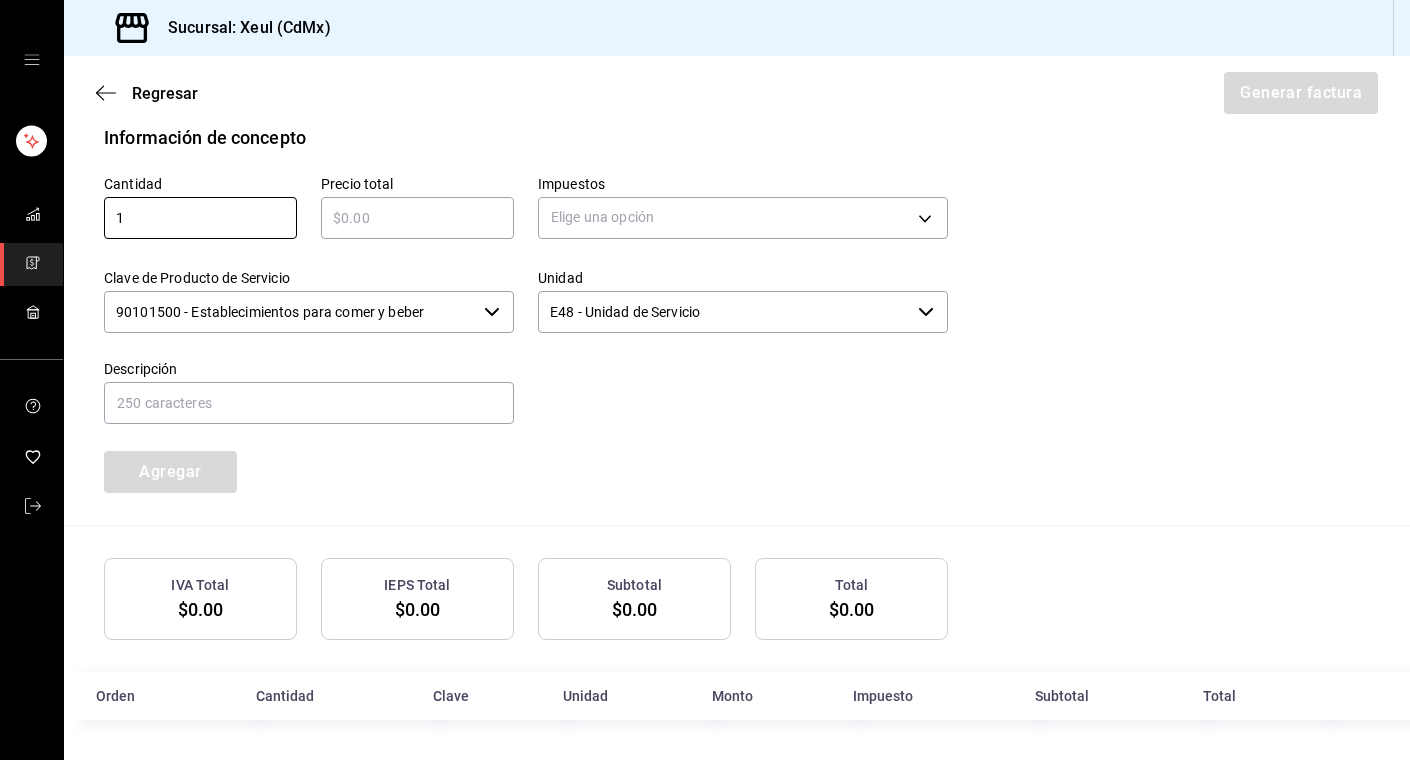 type on "1" 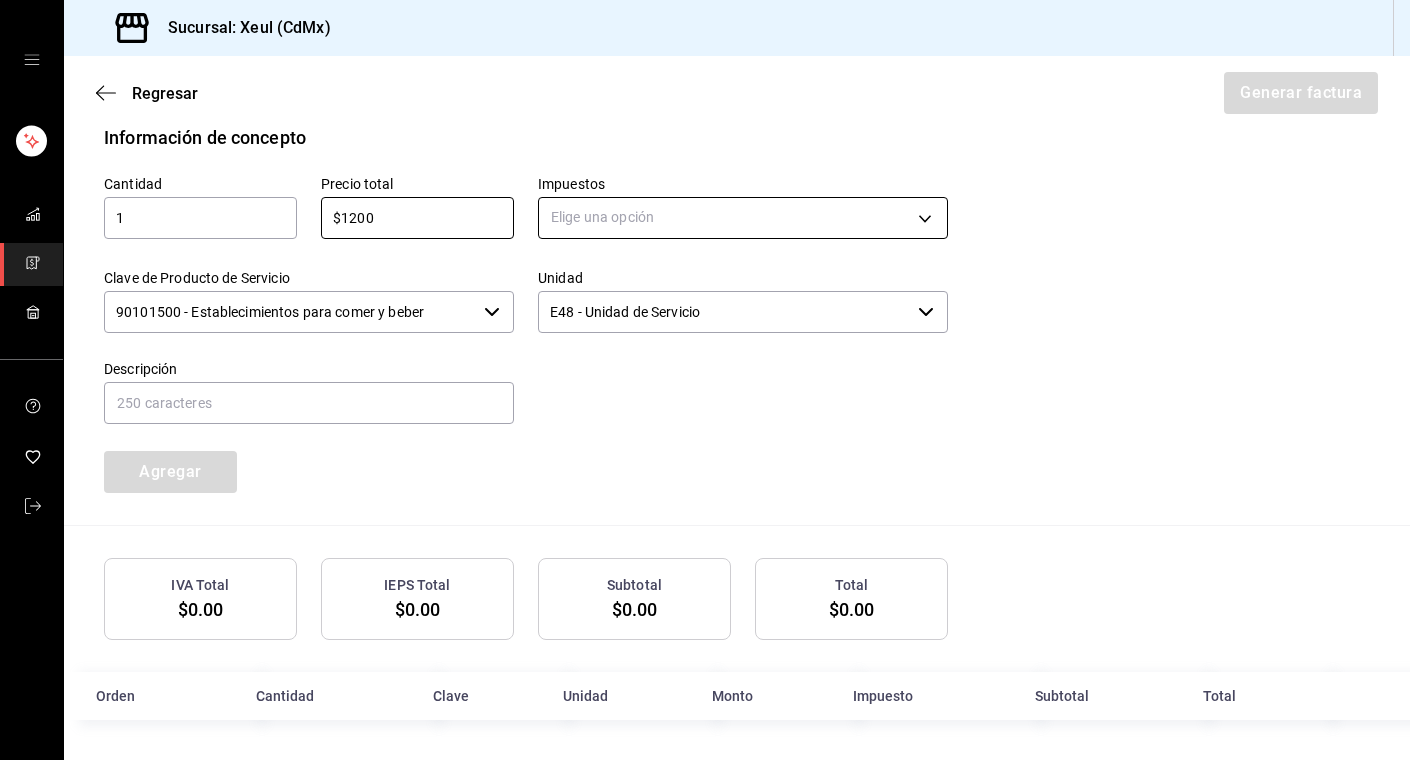 type on "$1200" 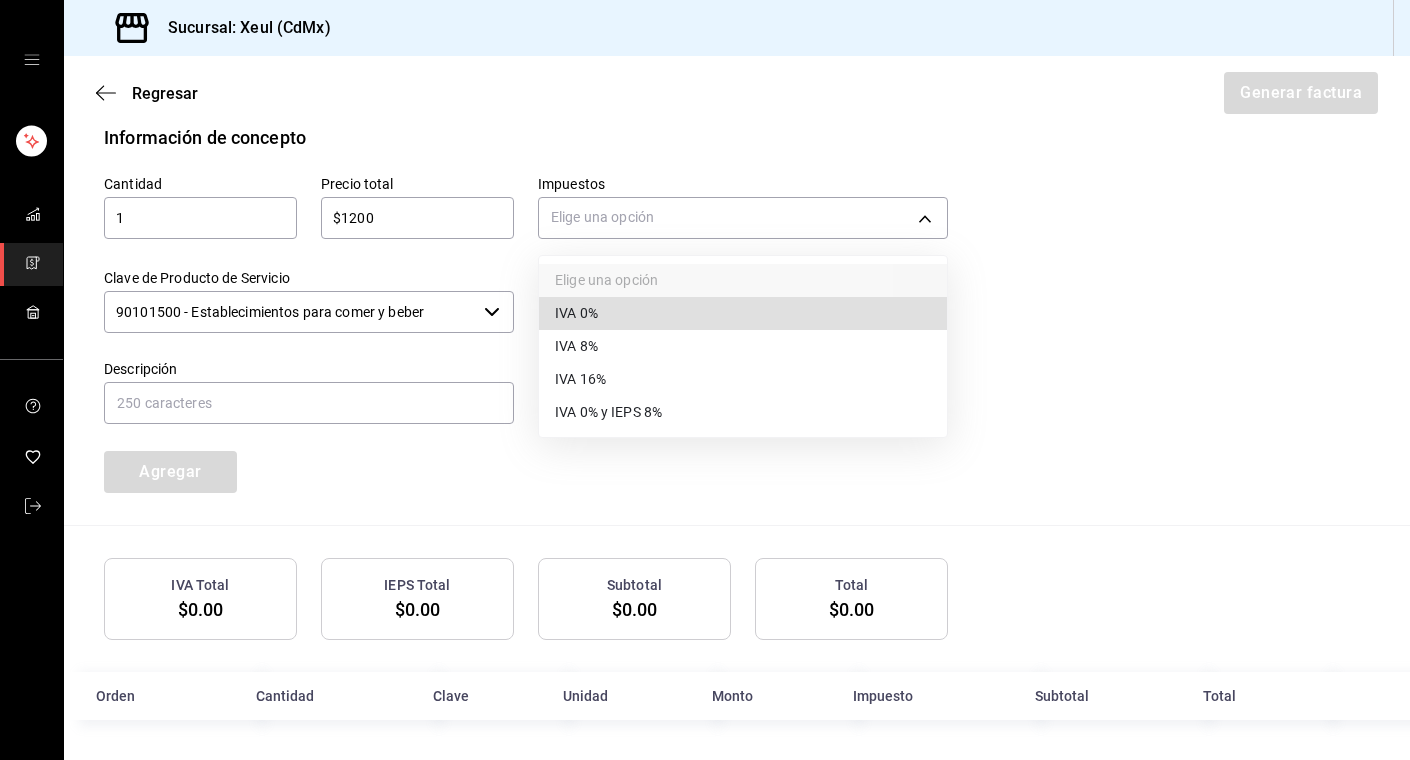 click on "IVA 16%" at bounding box center [743, 379] 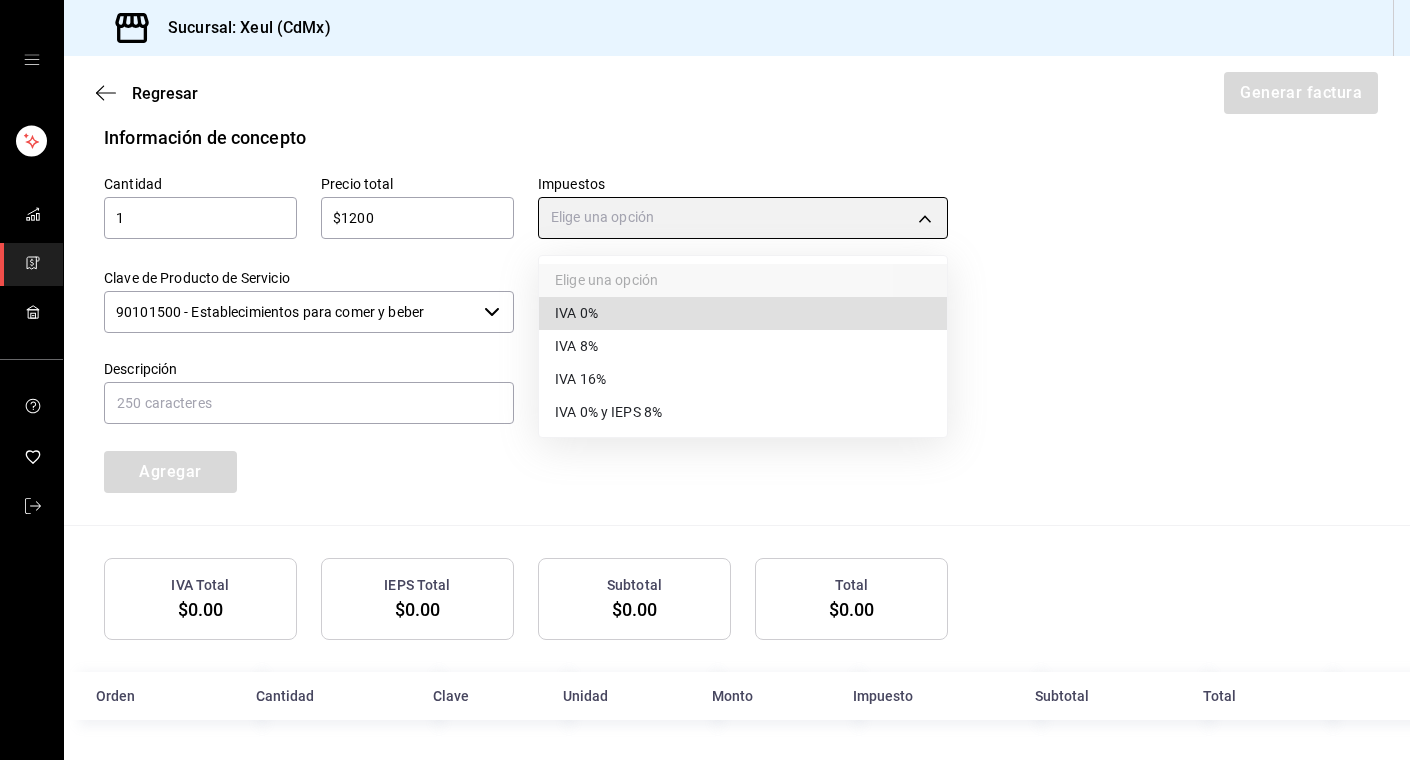 type on "IVA_16" 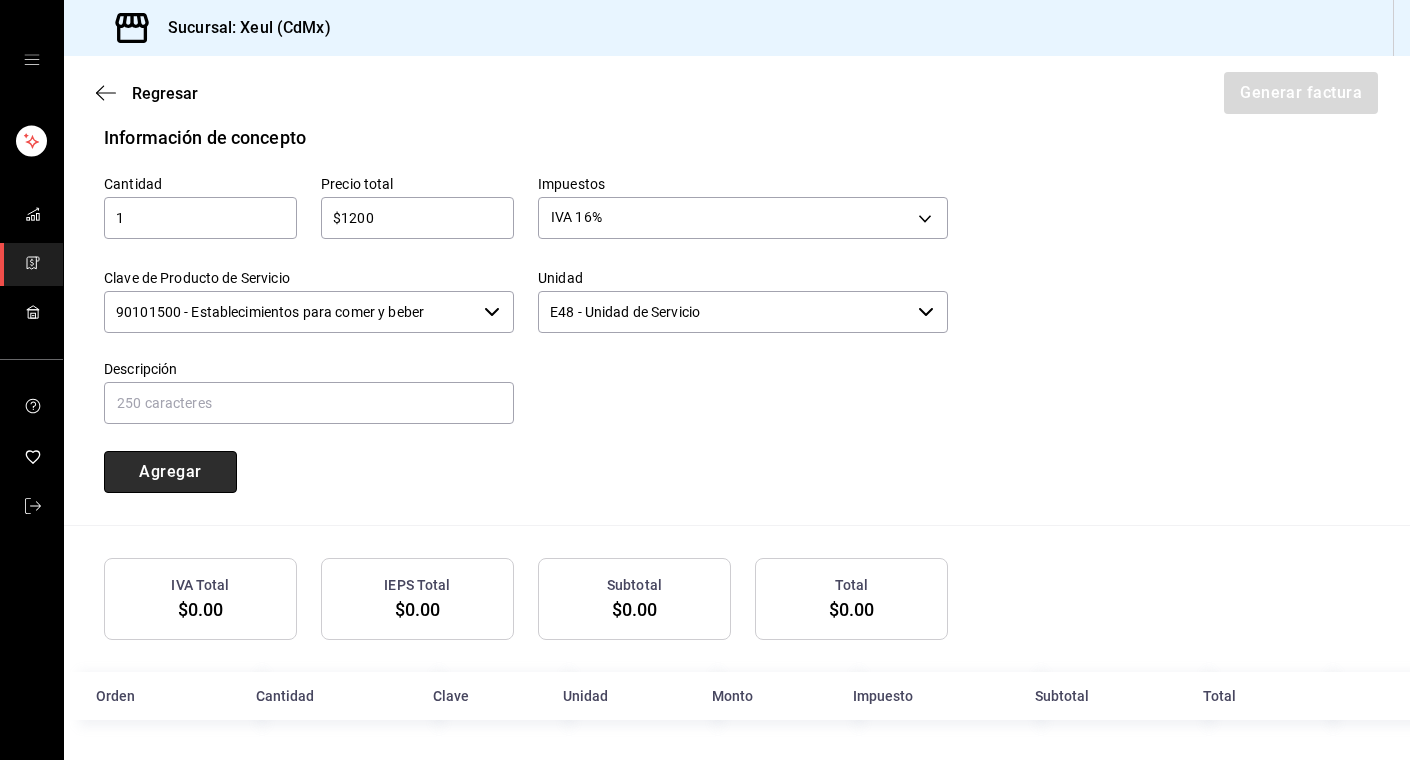 click on "Agregar" at bounding box center [170, 472] 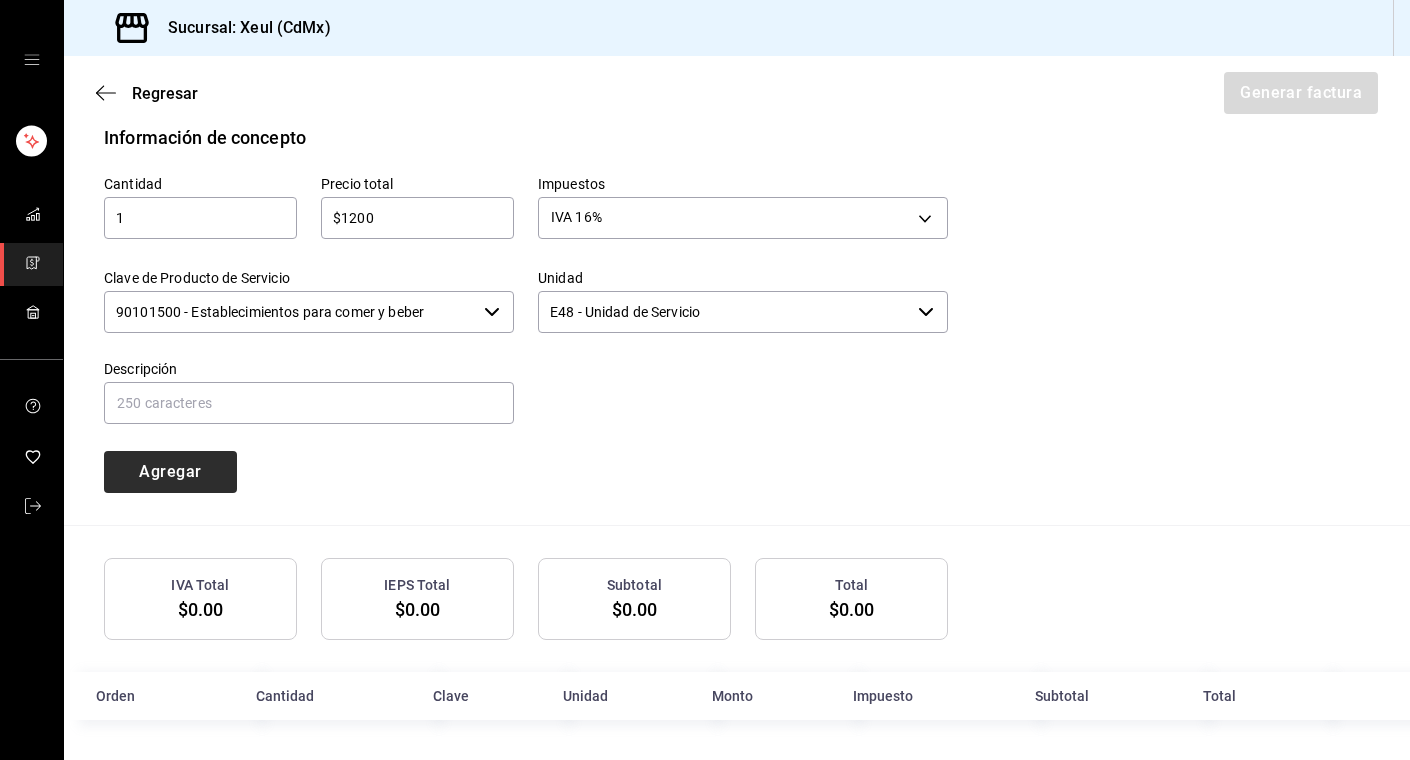 type 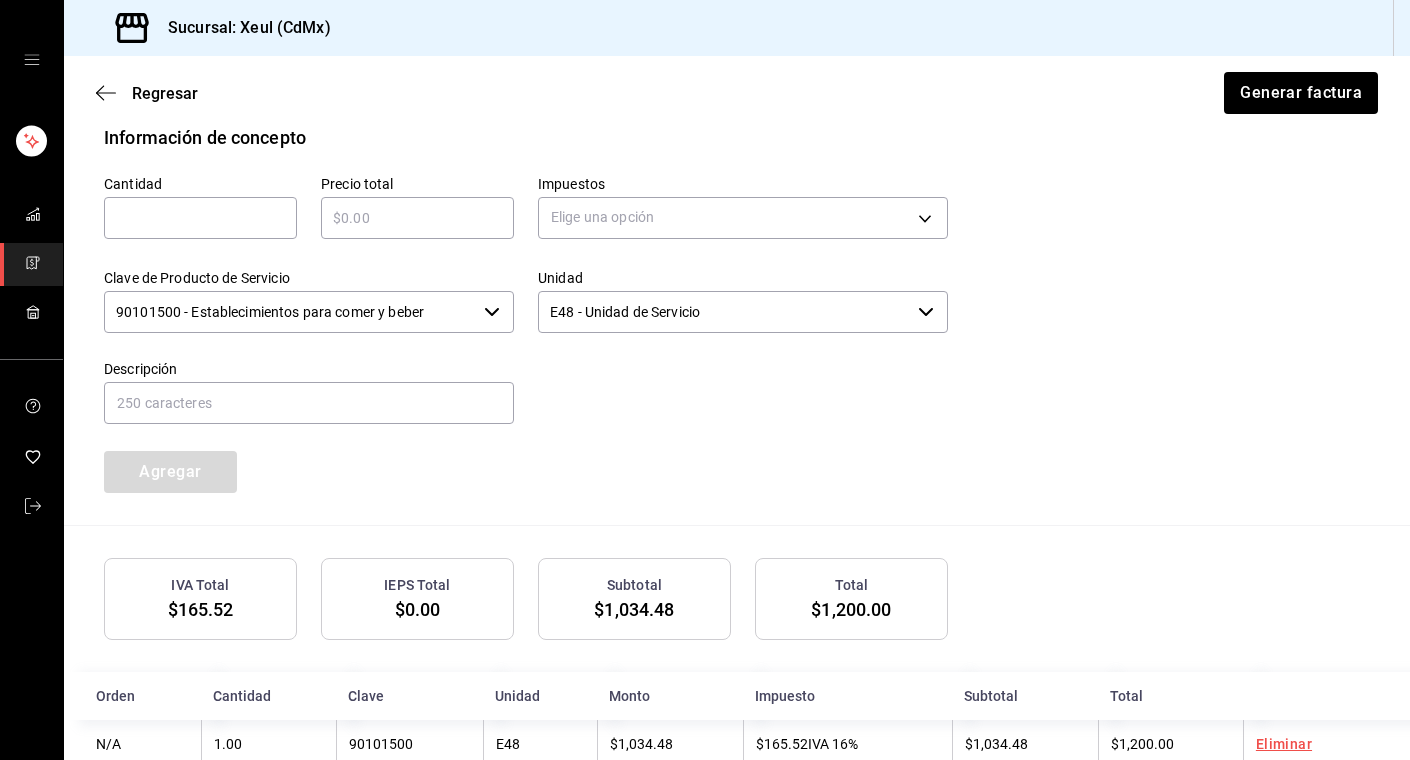 scroll, scrollTop: 943, scrollLeft: 0, axis: vertical 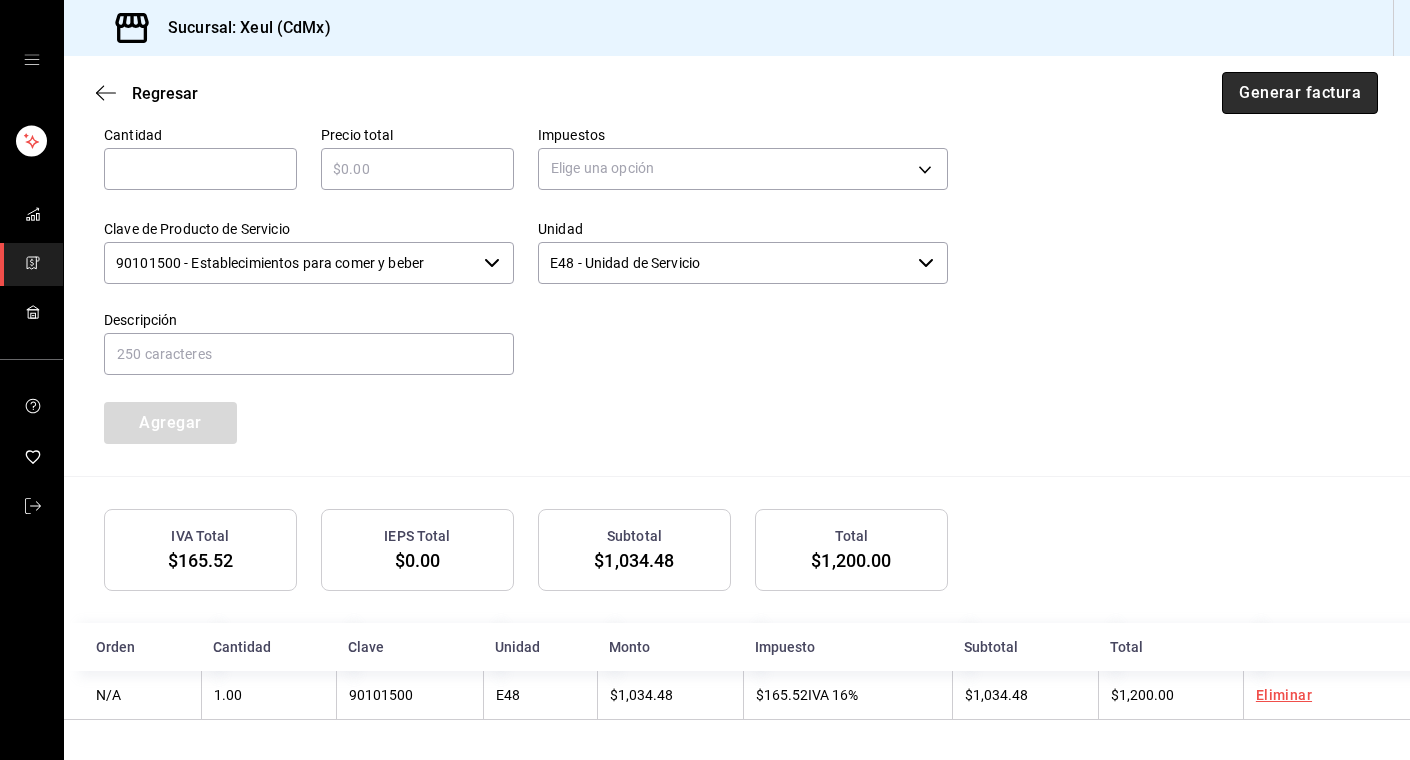 click on "Generar factura" at bounding box center [1300, 93] 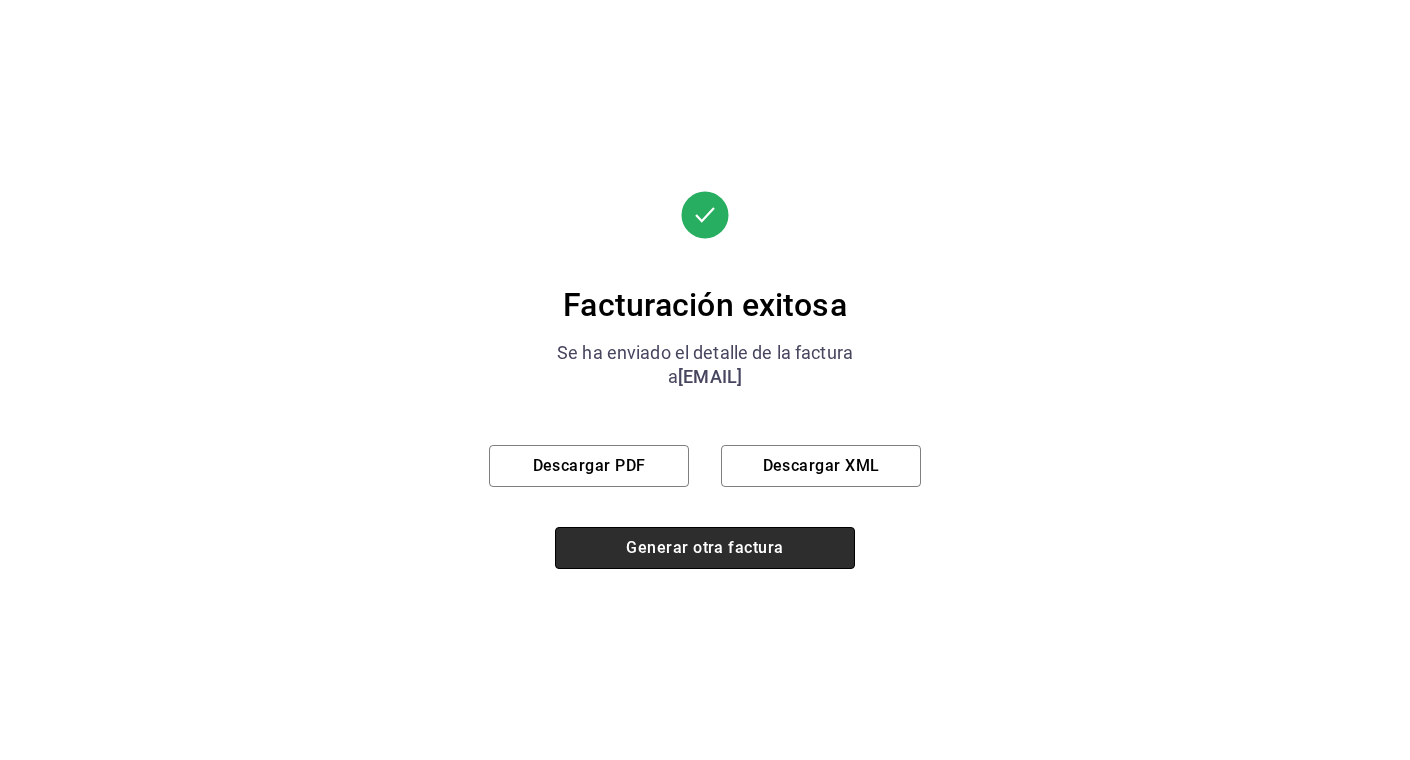 click on "Generar otra factura" at bounding box center [705, 548] 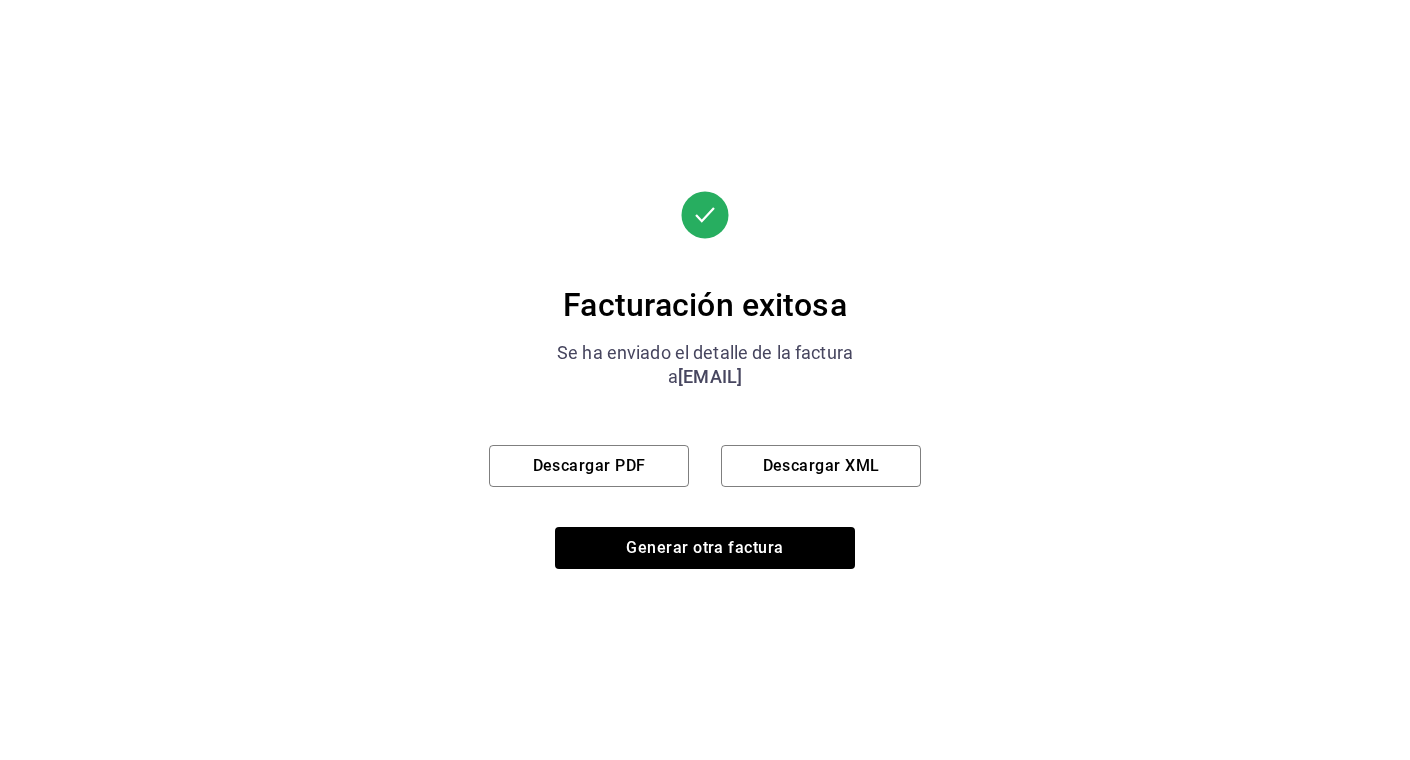 scroll, scrollTop: 197, scrollLeft: 0, axis: vertical 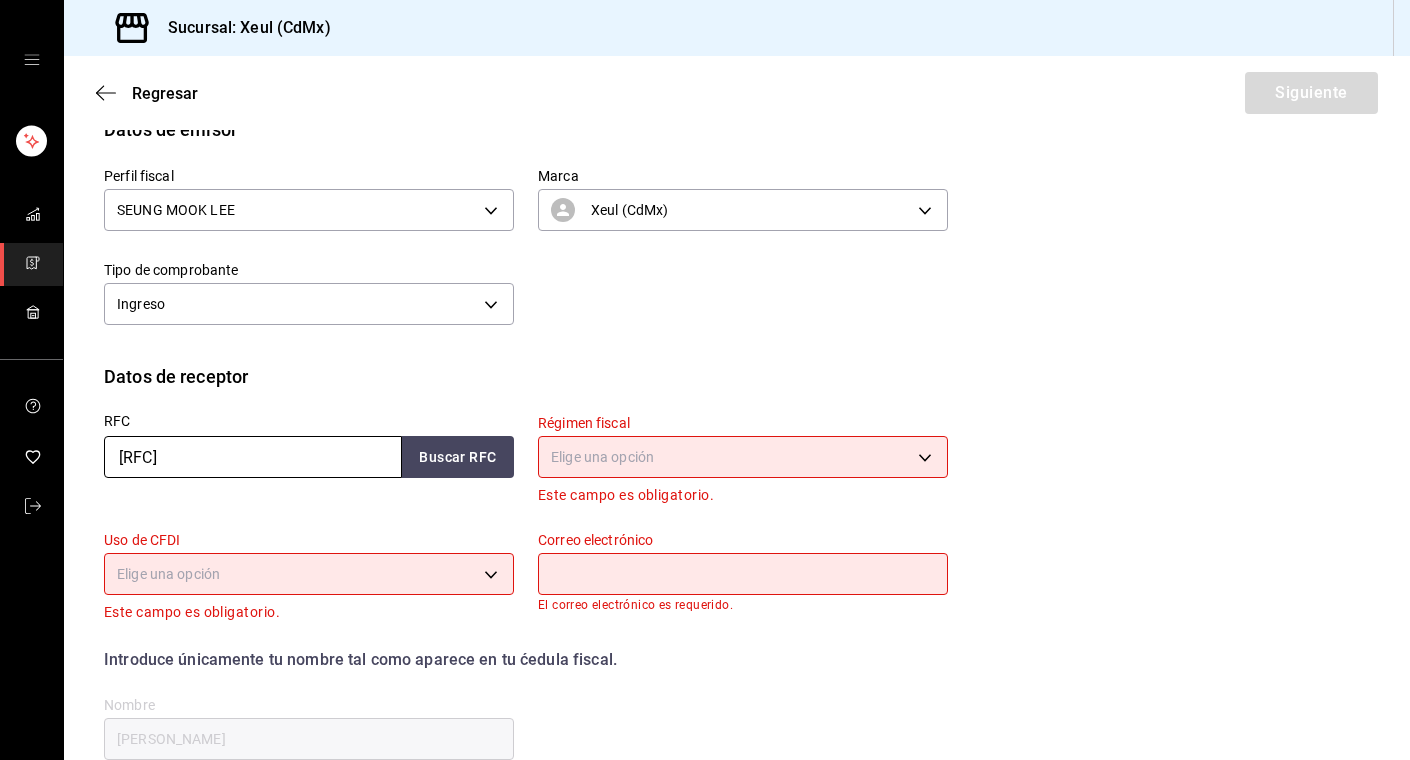 drag, startPoint x: 276, startPoint y: 459, endPoint x: 13, endPoint y: 484, distance: 264.18555 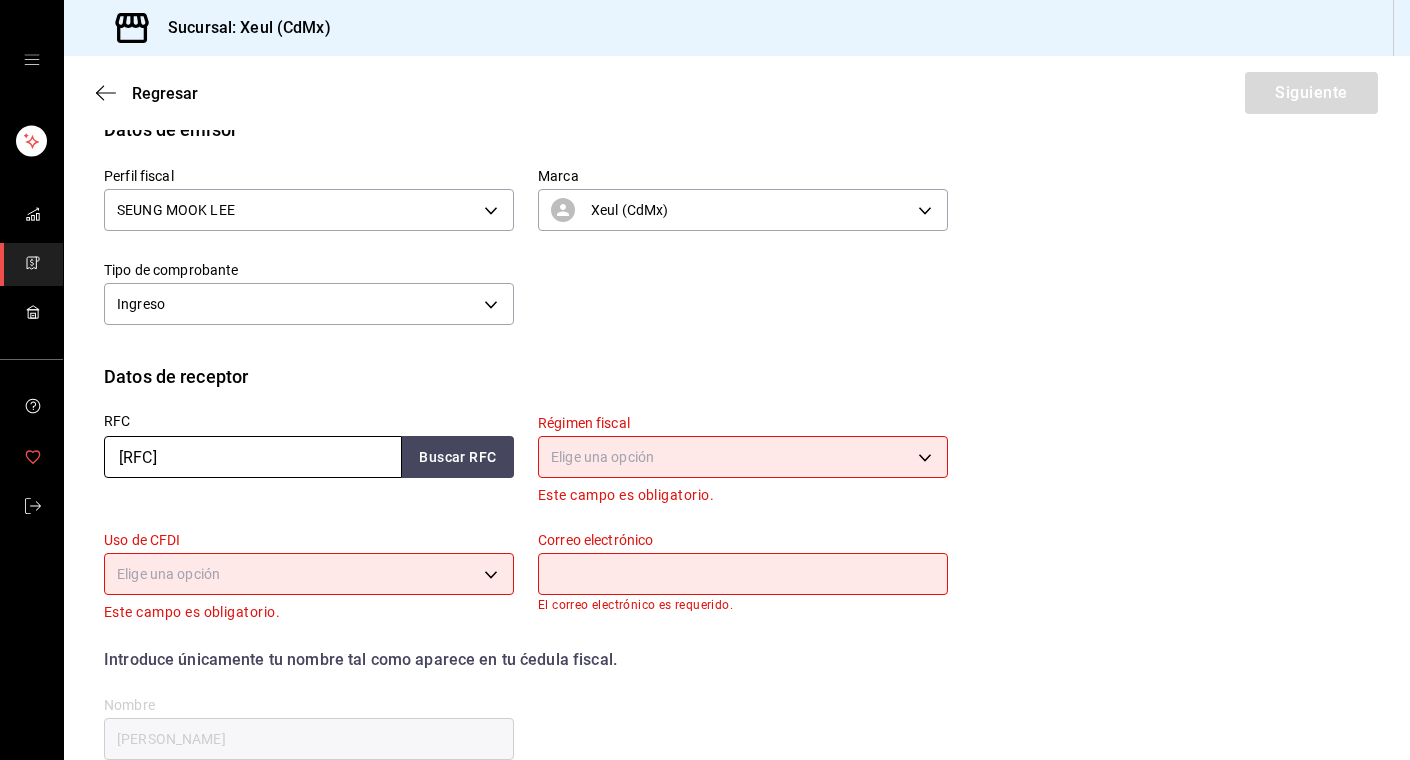 drag, startPoint x: 253, startPoint y: 460, endPoint x: -18, endPoint y: 460, distance: 271 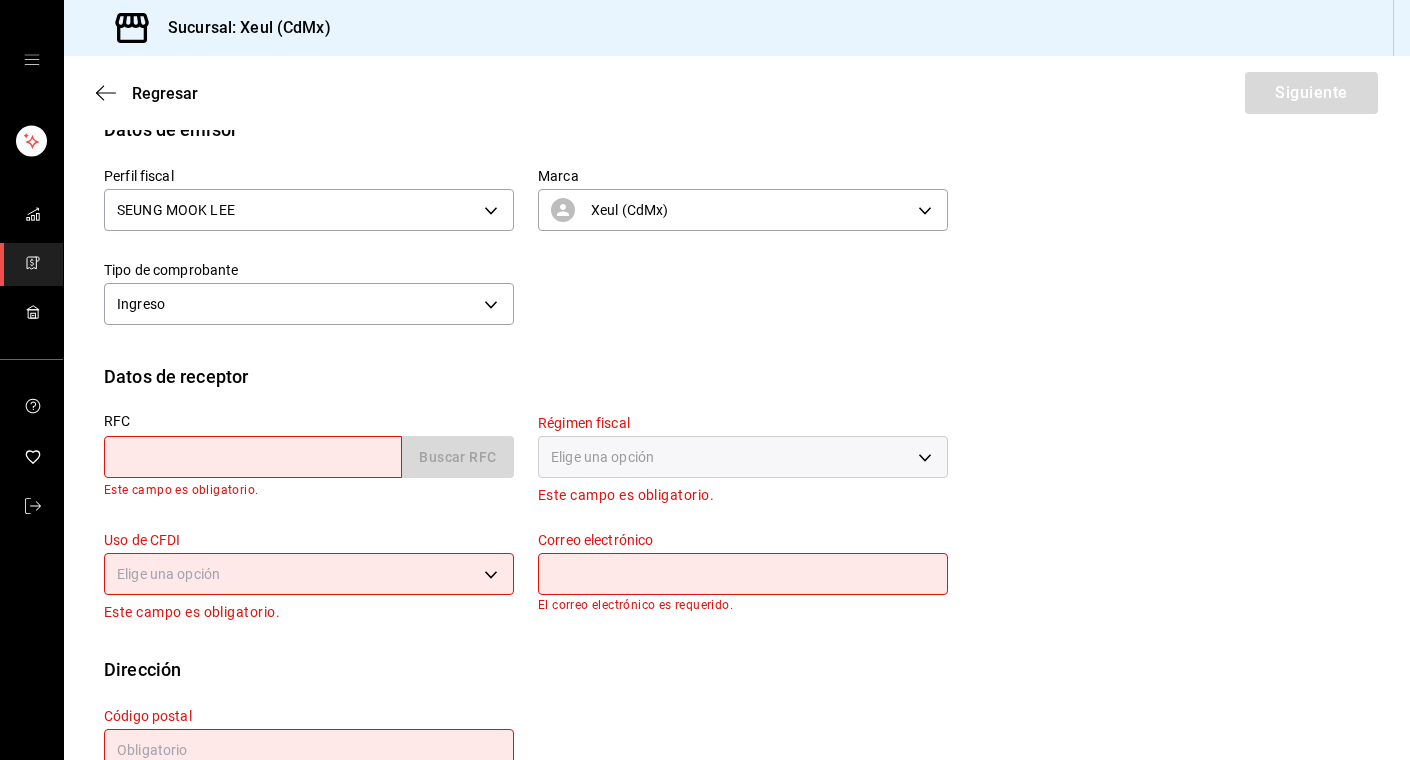 scroll, scrollTop: 258, scrollLeft: 0, axis: vertical 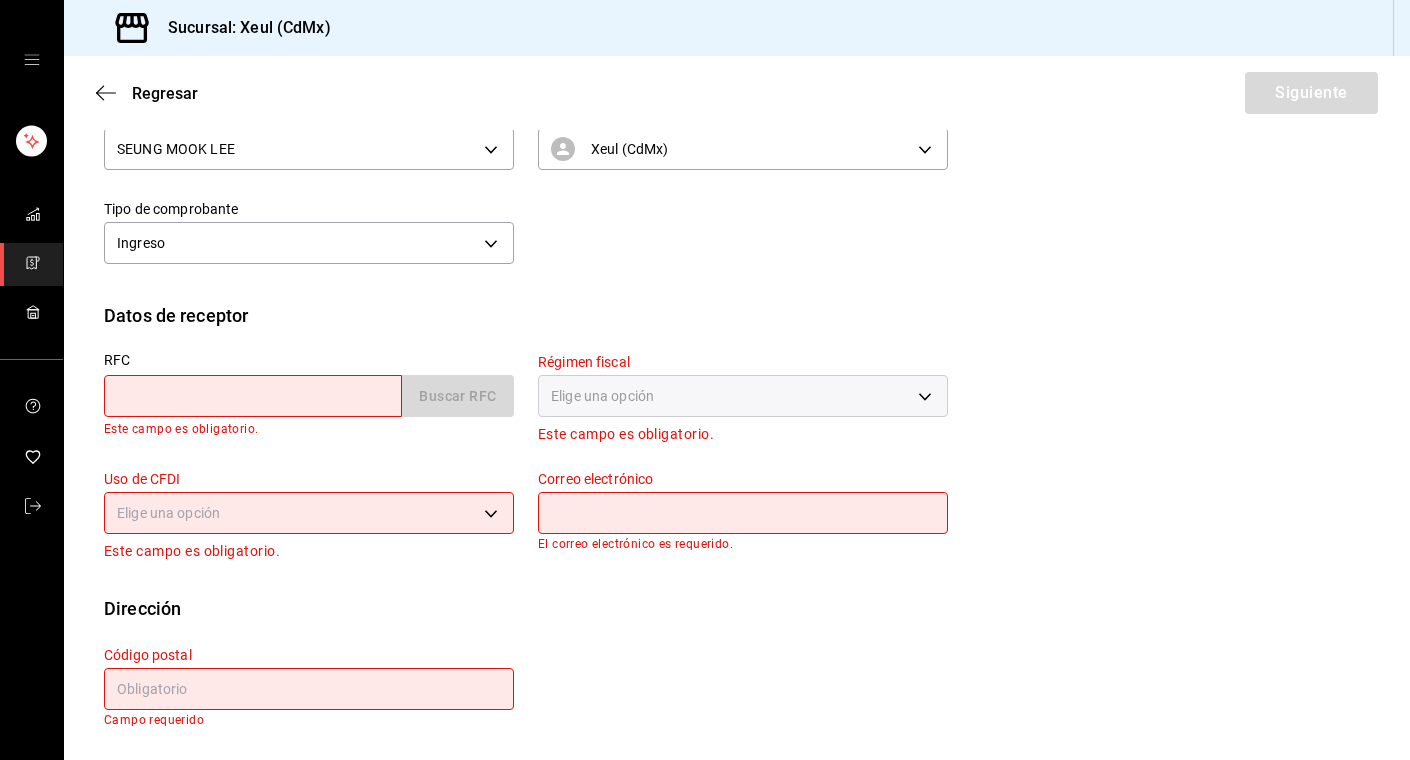 paste on "[RFC]" 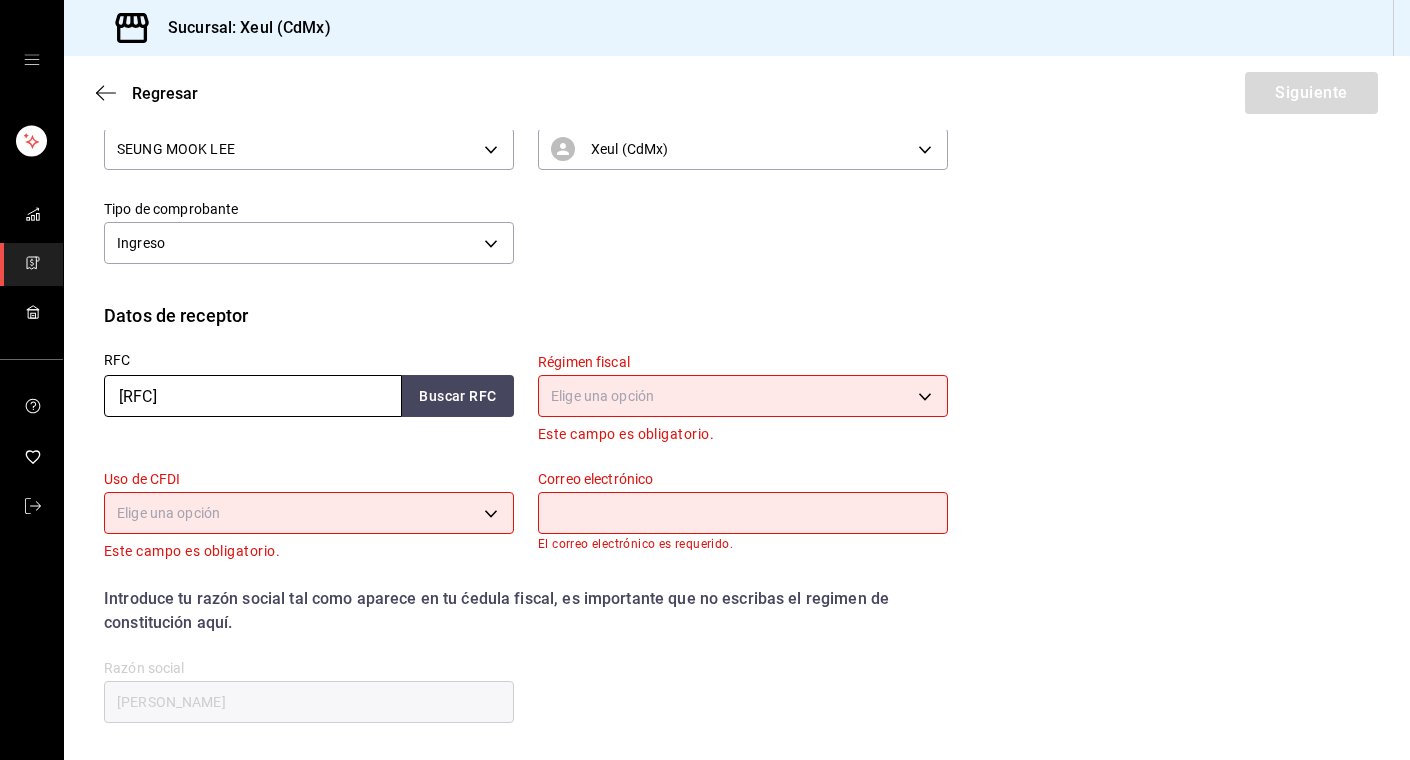 type on "[RFC]" 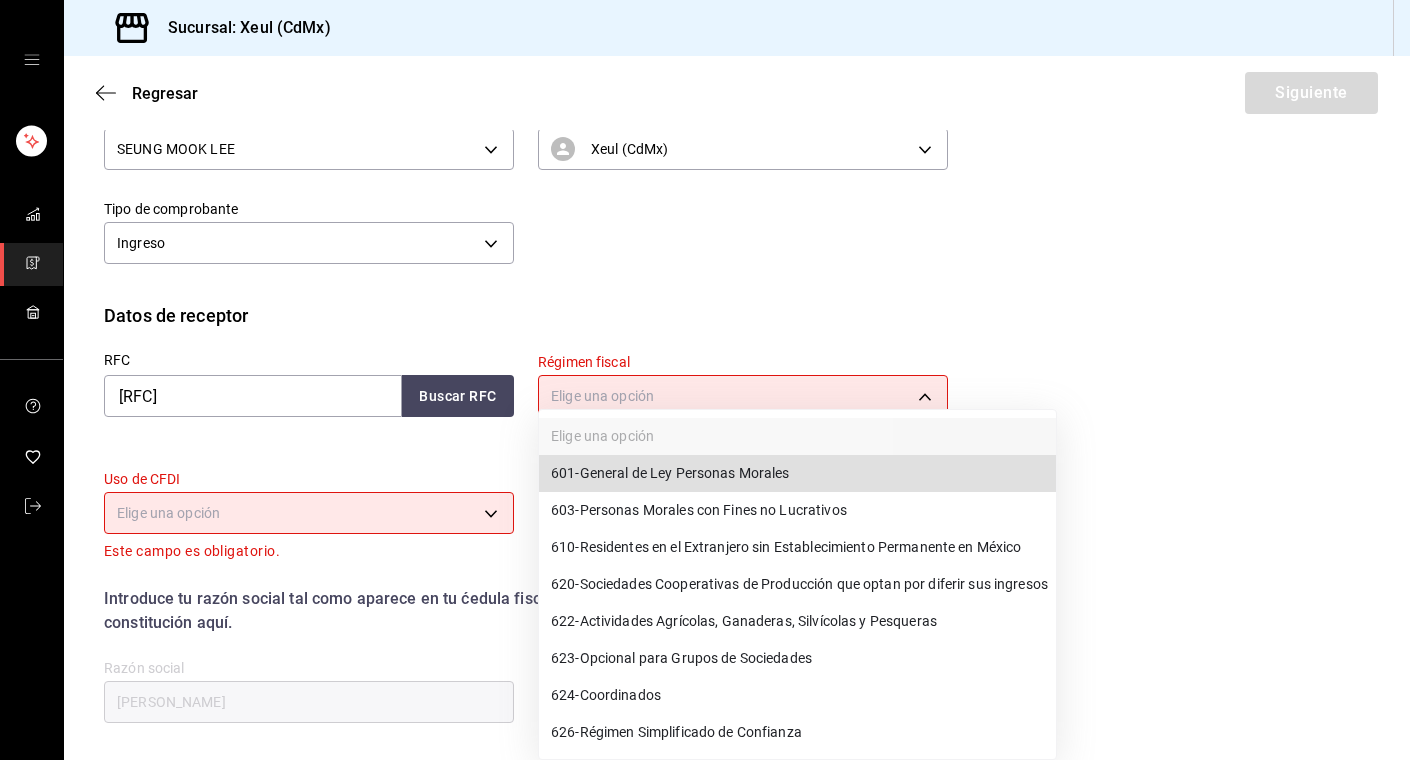 click on "Sucursal: Xeul (CdMx) Regresar Siguiente Factura general Realiza tus facturas con un numero de orden o un monto en especifico; También puedes realizar una factura de remplazo mediante una factura cancelada. Factura de reemplazo Al activar esta opción tendrás que elegir una factura a reemplazar Datos de emisor Perfil fiscal [PERSON_NAME] 554c110a-18dd-44f3-977d-186ab1f95351 Marca Xeul (CdMx) 556c56df-7d38-43a9-98c1-84be39c4f433 Tipo de comprobante Ingreso I Datos de receptor RFC CMF170427SR0 Buscar RFC Régimen fiscal Elige una opción Este campo es obligatorio. Uso de CFDI Elige una opción Este campo es obligatorio. Correo electrónico El correo electrónico es requerido. Introduce tu razón social tal como aparece en tu ćedula fiscal, es importante que no escribas el regimen de constitución aquí. company Razón social [PERSON_NAME] Dirección Calle # exterior # interior Código postal Campo requerido Estado ​ Municipio ​ Colonia ​ GANA 1 MES GRATIS EN TU SUSCRIPCIÓN AQUÍ ([PHONE])" at bounding box center [705, 380] 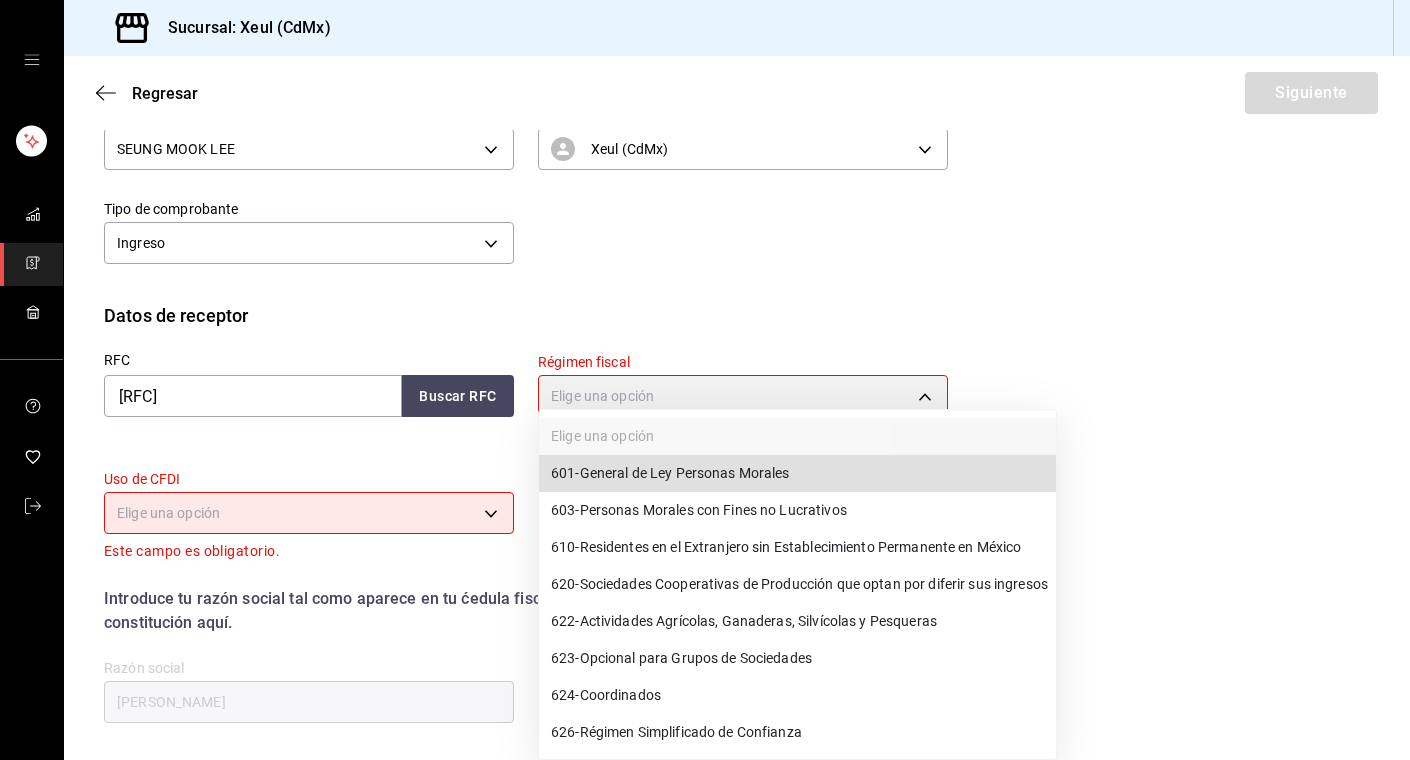 type on "601" 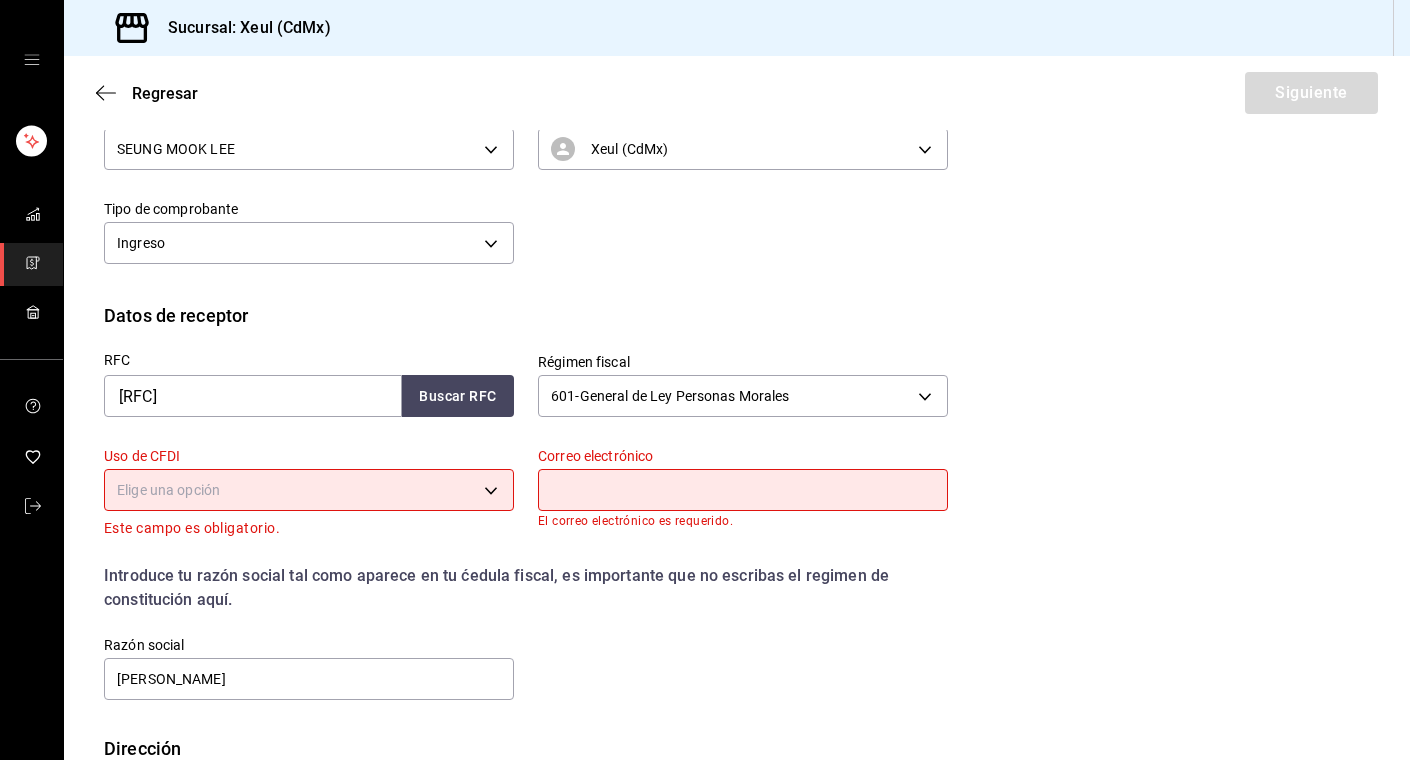 click on "Sucursal: Xeul (CdMx) Regresar Siguiente Factura general Realiza tus facturas con un numero de orden o un monto en especifico; También puedes realizar una factura de remplazo mediante una factura cancelada. Factura de reemplazo Al activar esta opción tendrás que elegir una factura a reemplazar Datos de emisor Perfil fiscal [PERSON_NAME] [PERSON_NAME] Marca Xeul (CdMx) 556c56df-7d38-43a9-98c1-84be39c4f433 Tipo de comprobante Ingreso I Datos de receptor RFC CMF170427SR0 Buscar RFC Régimen fiscal 601  -  General de Ley Personas Morales 601 Uso de CFDI Elige una opción Este campo es obligatorio. Correo electrónico El correo electrónico es requerido. Introduce tu razón social tal como aparece en tu ćedula fiscal, es importante que no escribas el regimen de constitución aquí. company Razón social [PERSON_NAME] [PERSON_NAME] Dirección Calle # exterior # interior Código postal Campo requerido Estado ​ Municipio ​ Colonia ​ GANA 1 MES GRATIS EN TU SUSCRIPCIÓN AQUÍ ([PHONE])" at bounding box center [705, 380] 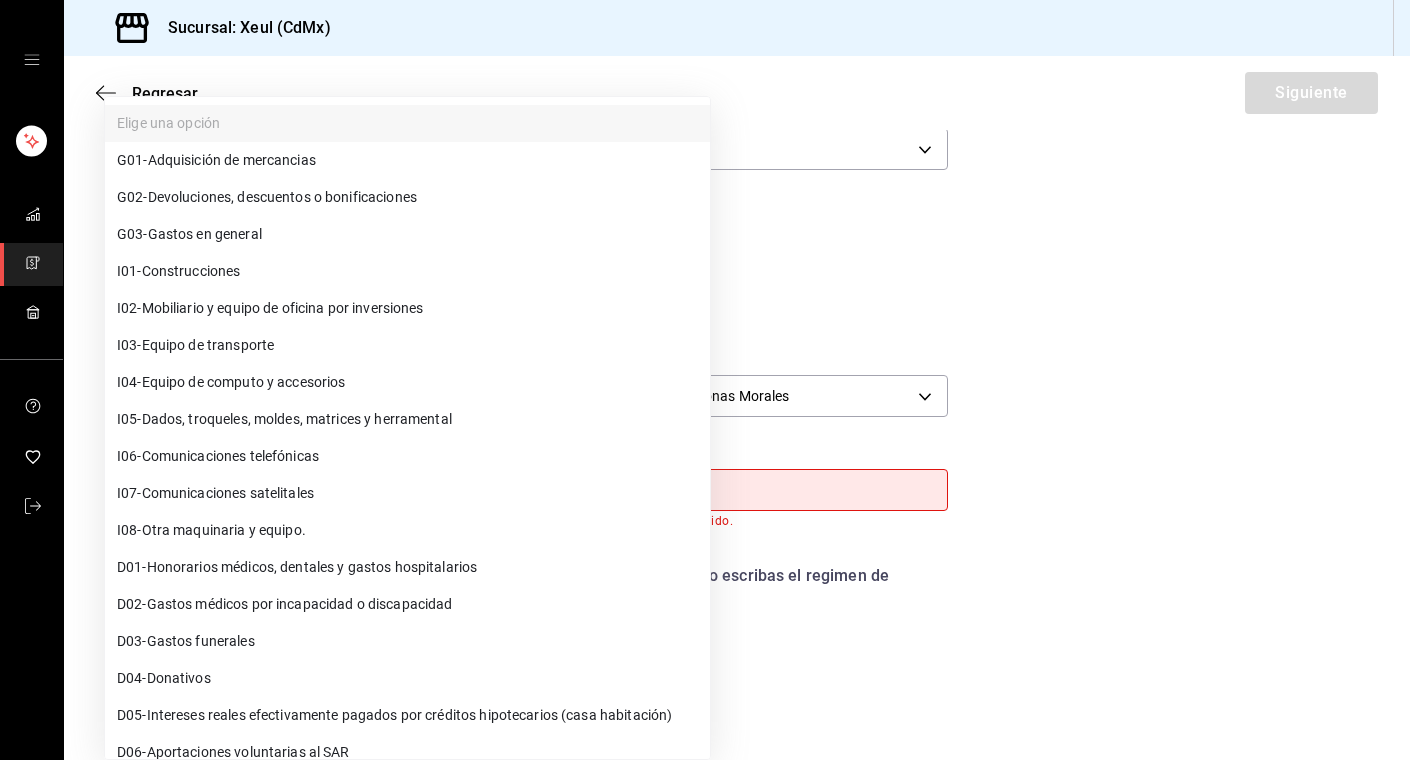 click on "G03  -  Gastos en general" at bounding box center [189, 234] 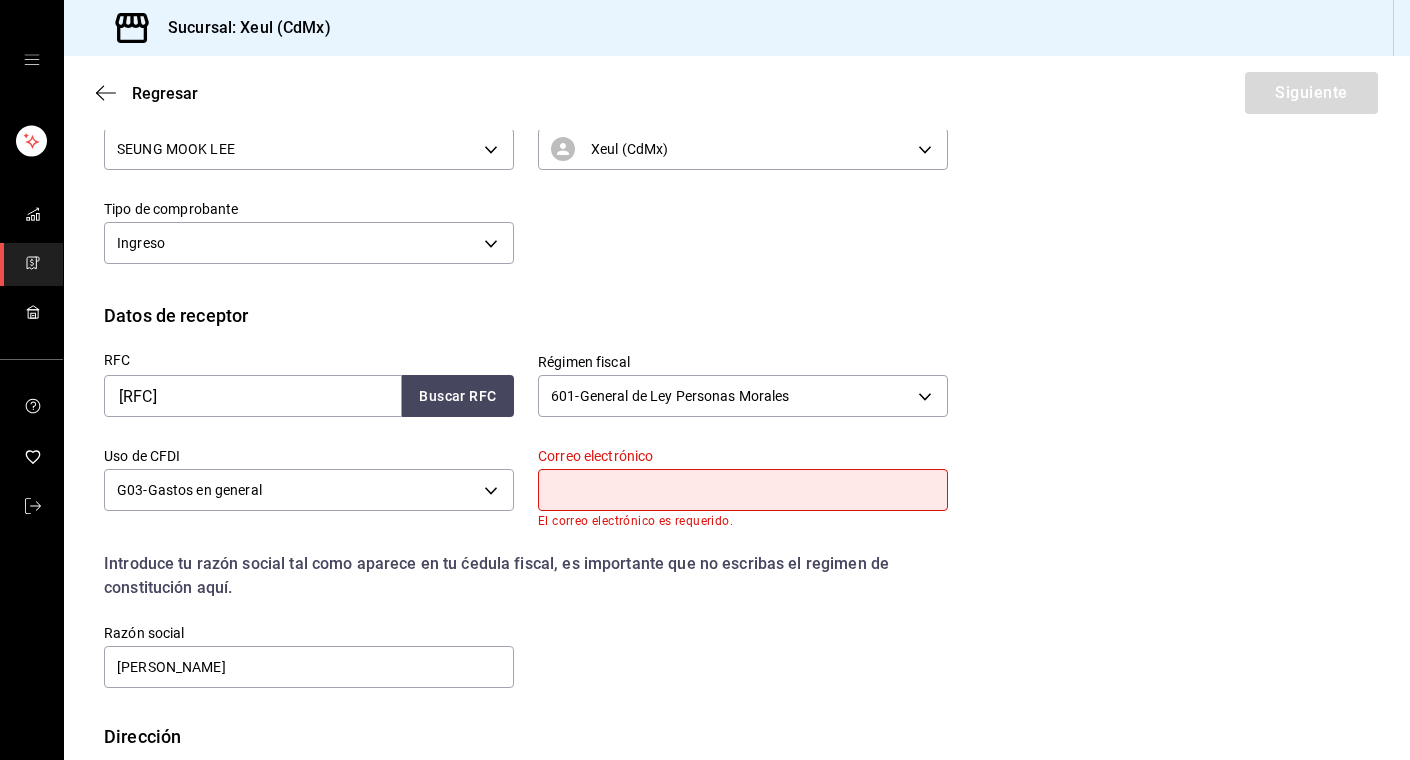 click at bounding box center [743, 490] 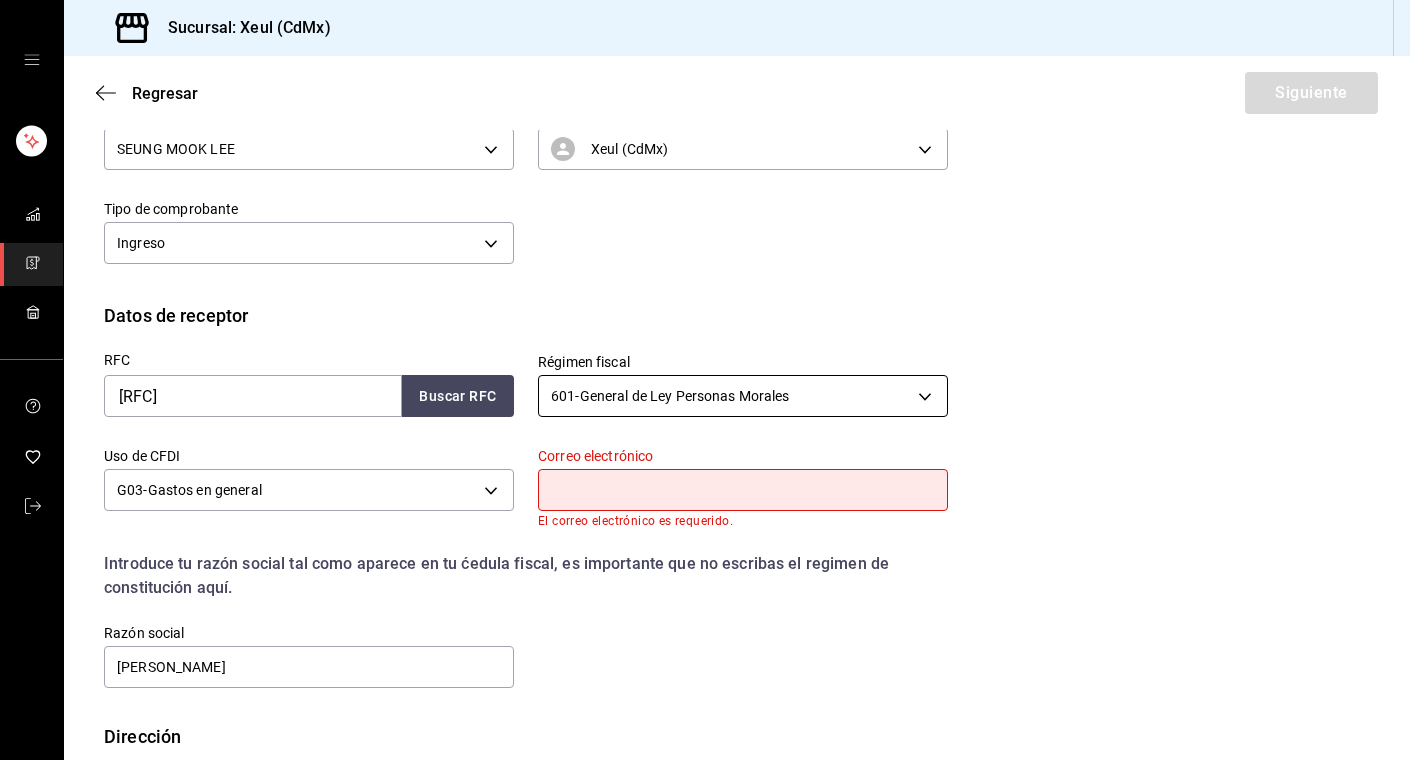 paste on "[EMAIL]" 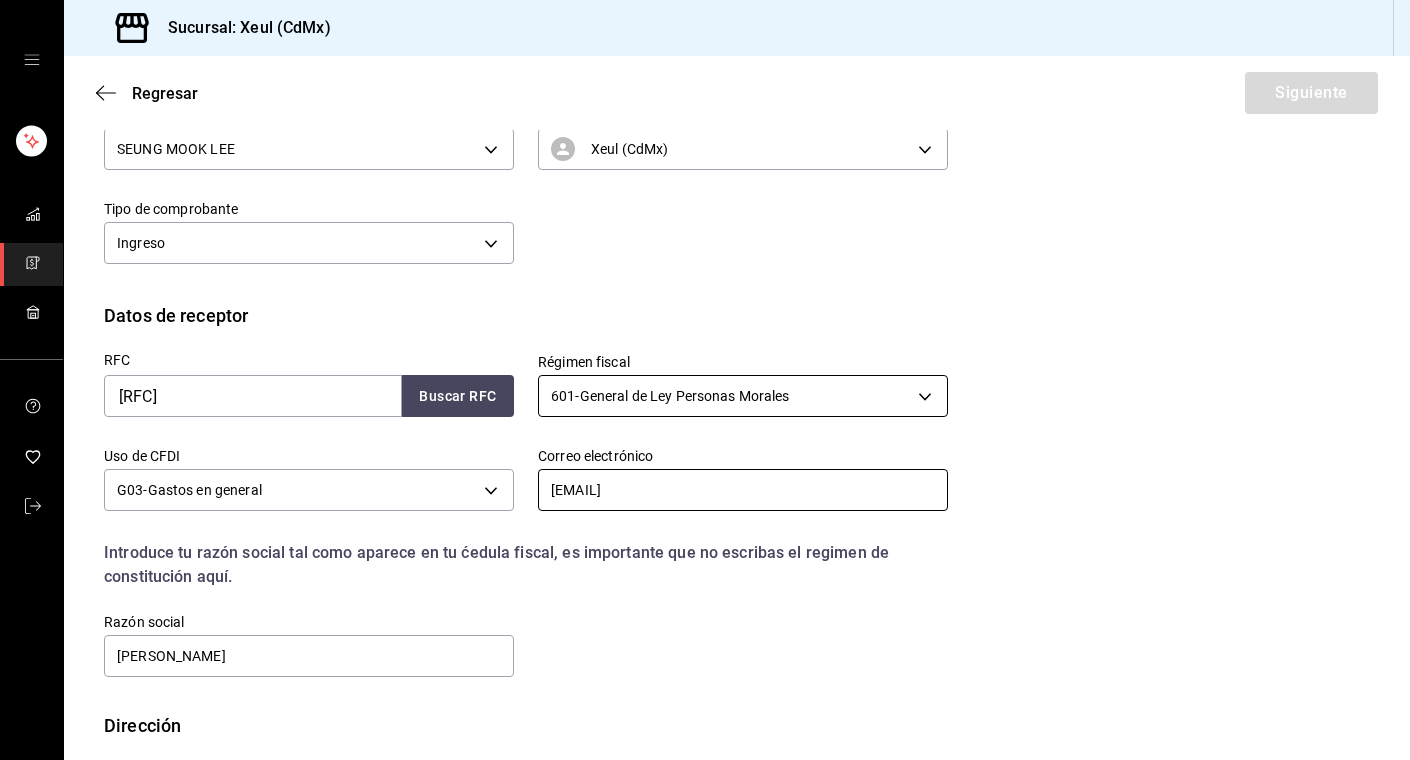 scroll, scrollTop: 374, scrollLeft: 0, axis: vertical 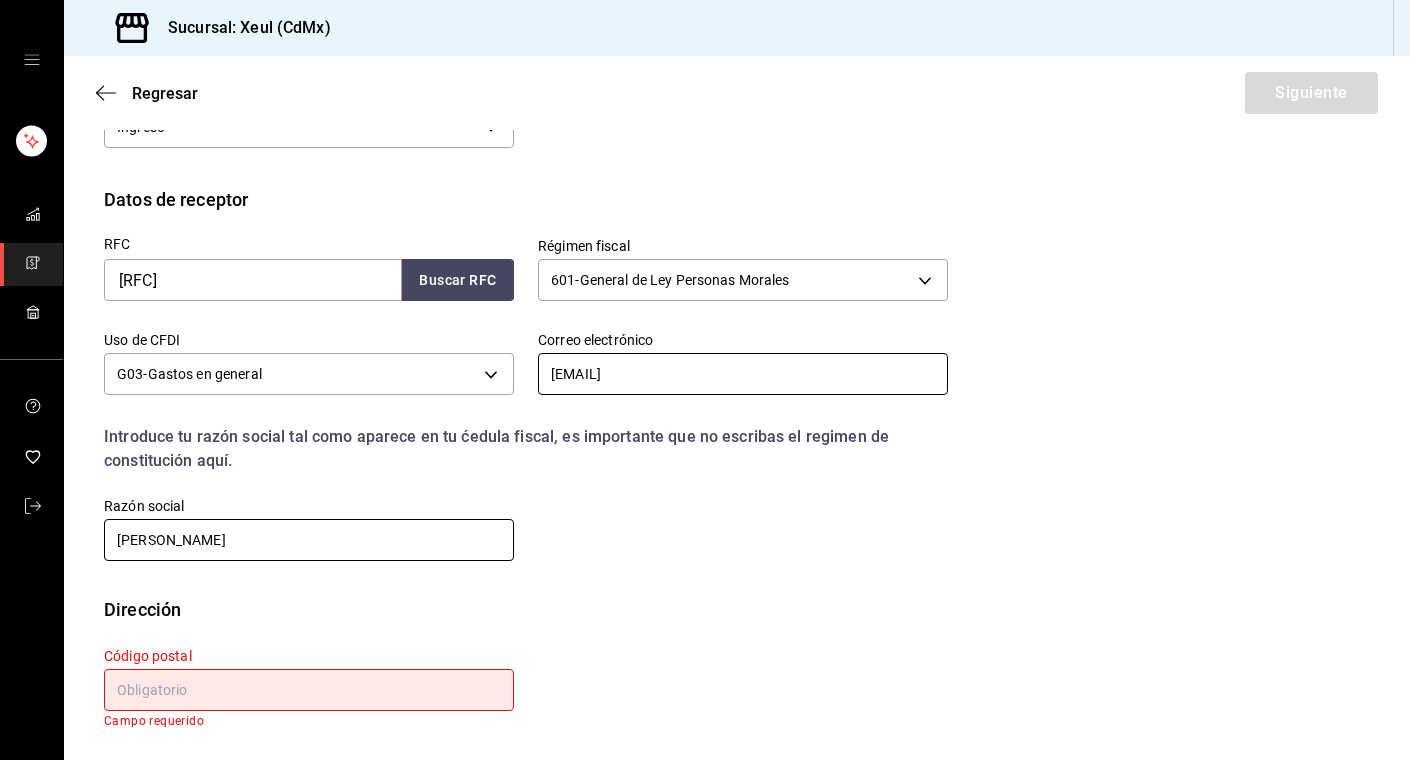 type on "[EMAIL]" 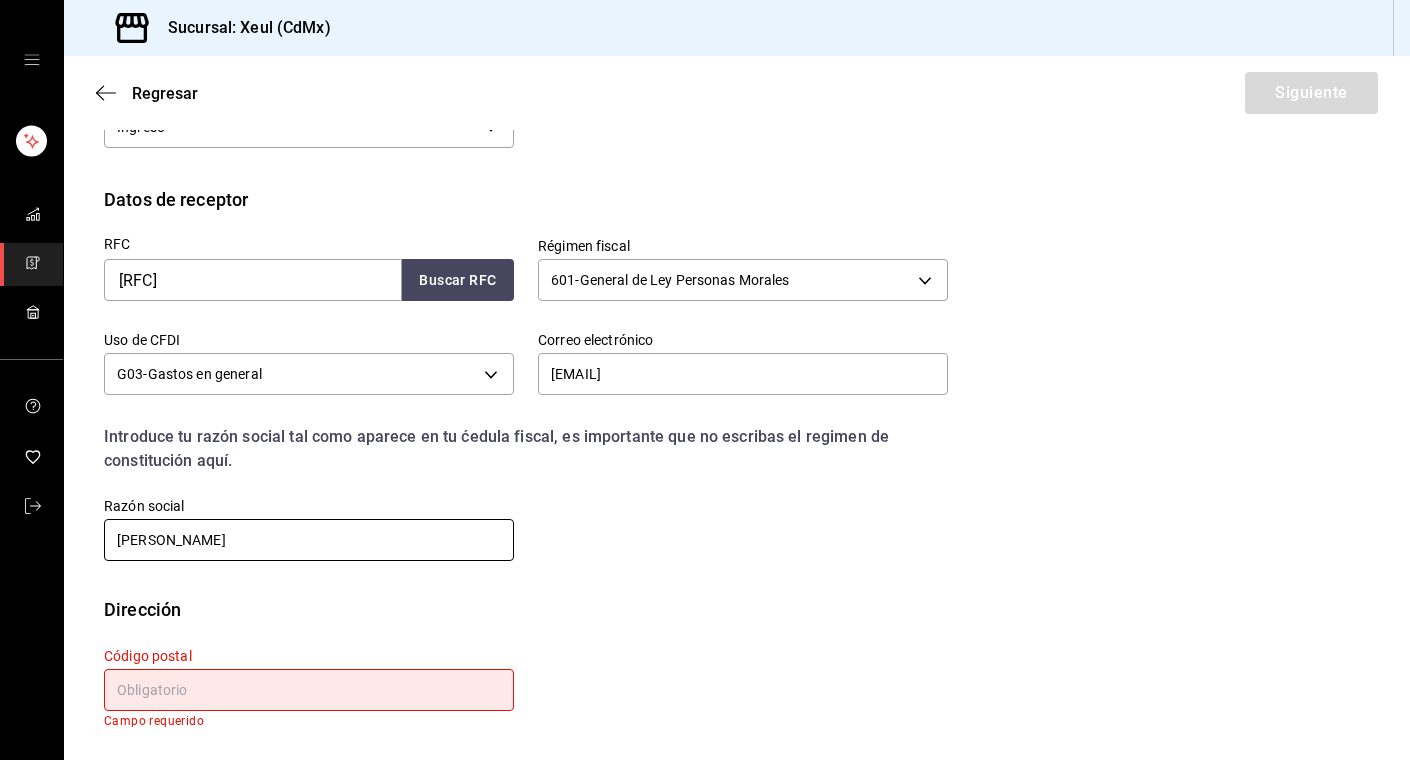 drag, startPoint x: 292, startPoint y: 539, endPoint x: -7, endPoint y: 518, distance: 299.73654 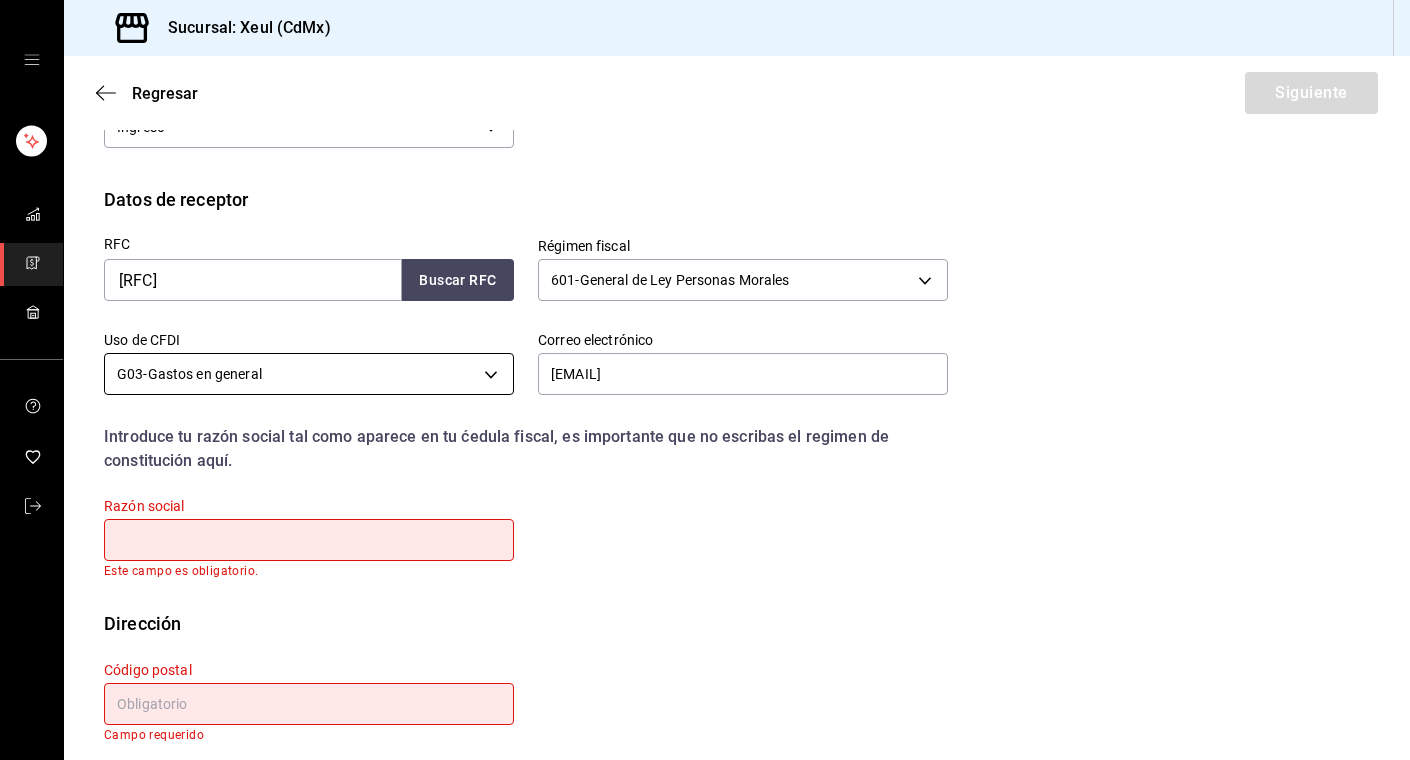 paste on "[COMPANY_NAME]" 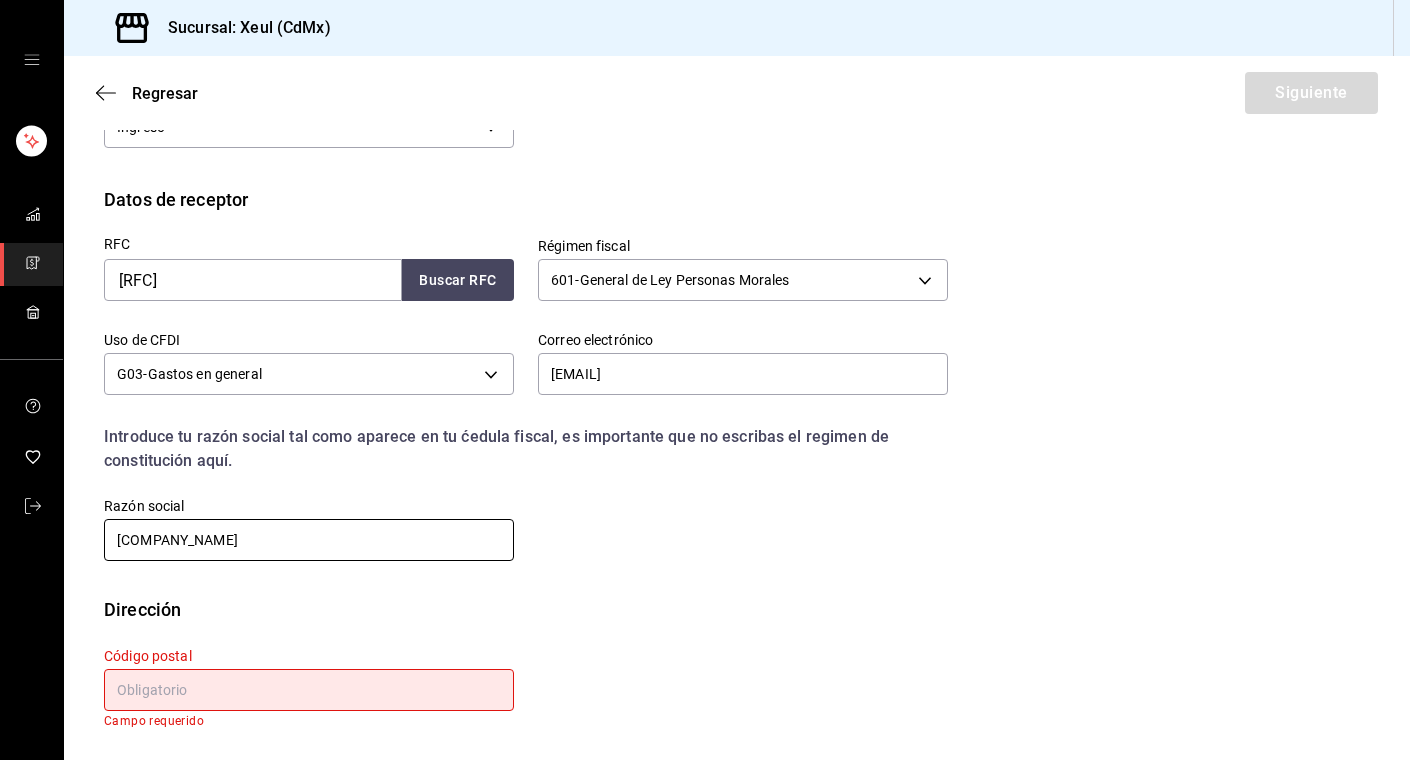 type on "[COMPANY_NAME]" 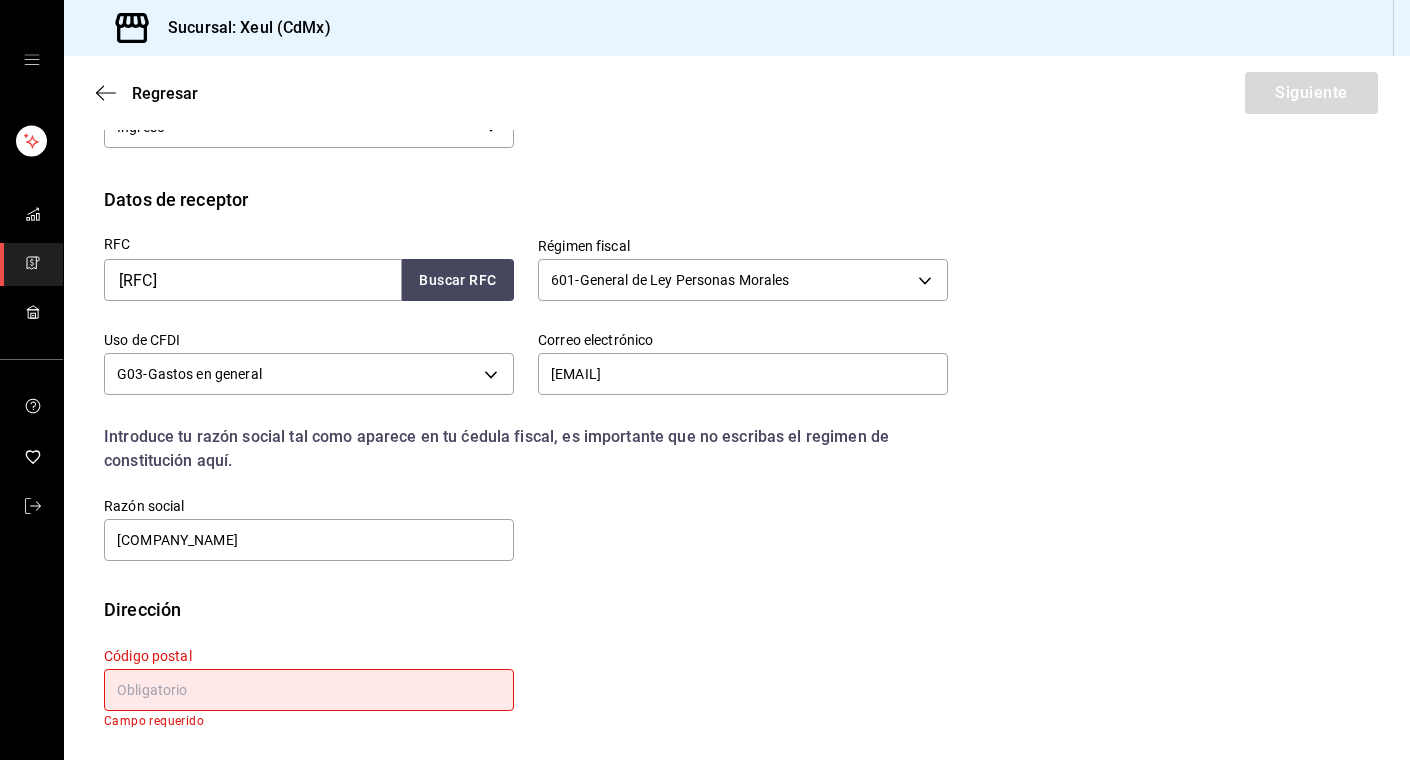 click at bounding box center (309, 690) 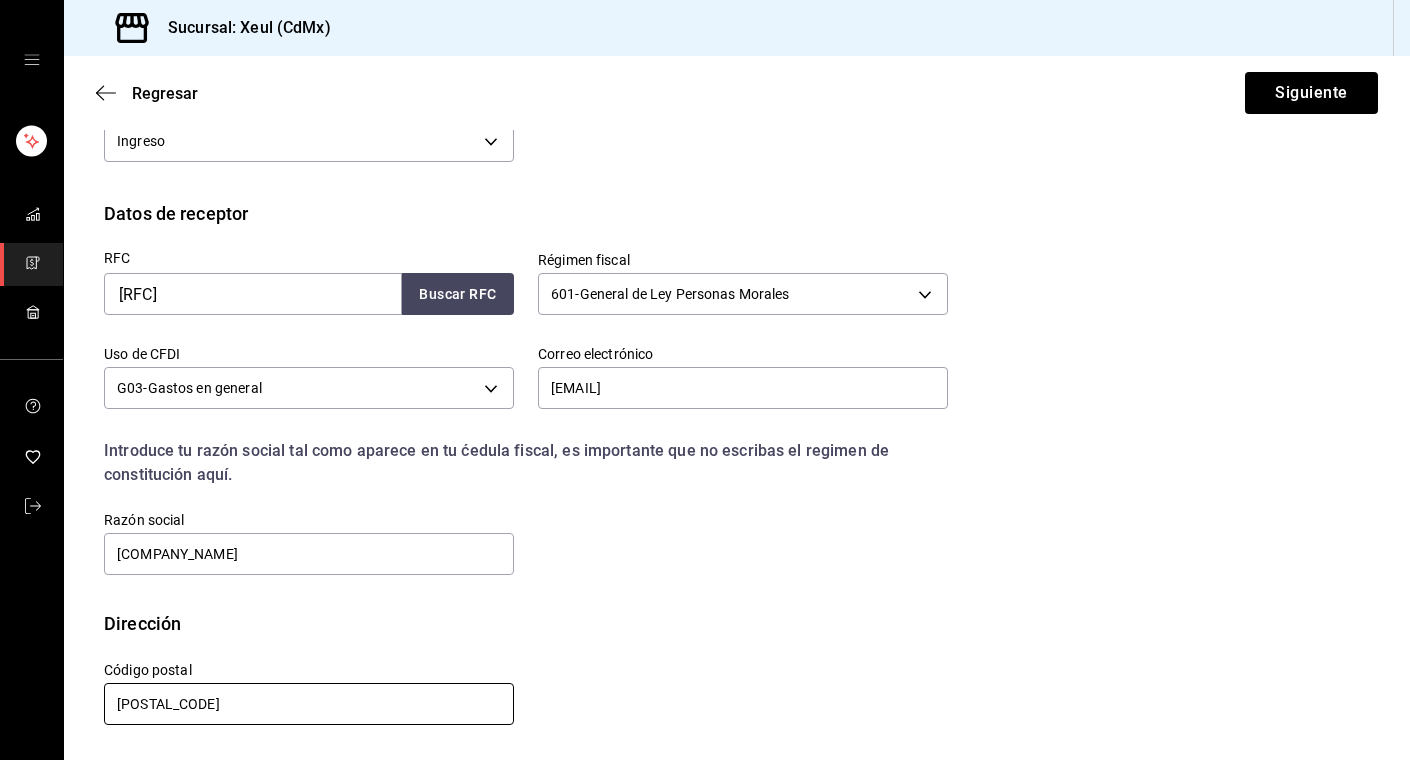 scroll, scrollTop: 360, scrollLeft: 0, axis: vertical 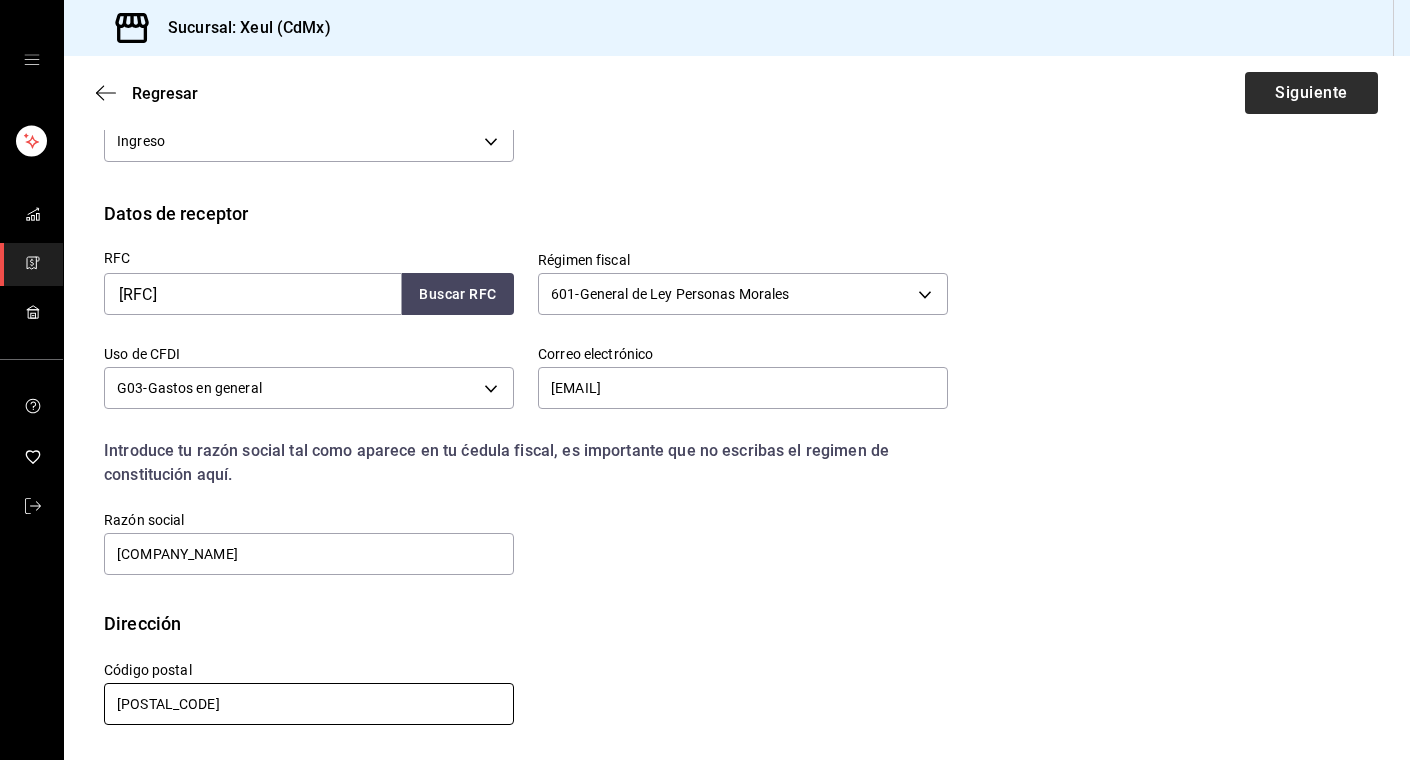 type on "[POSTAL_CODE]" 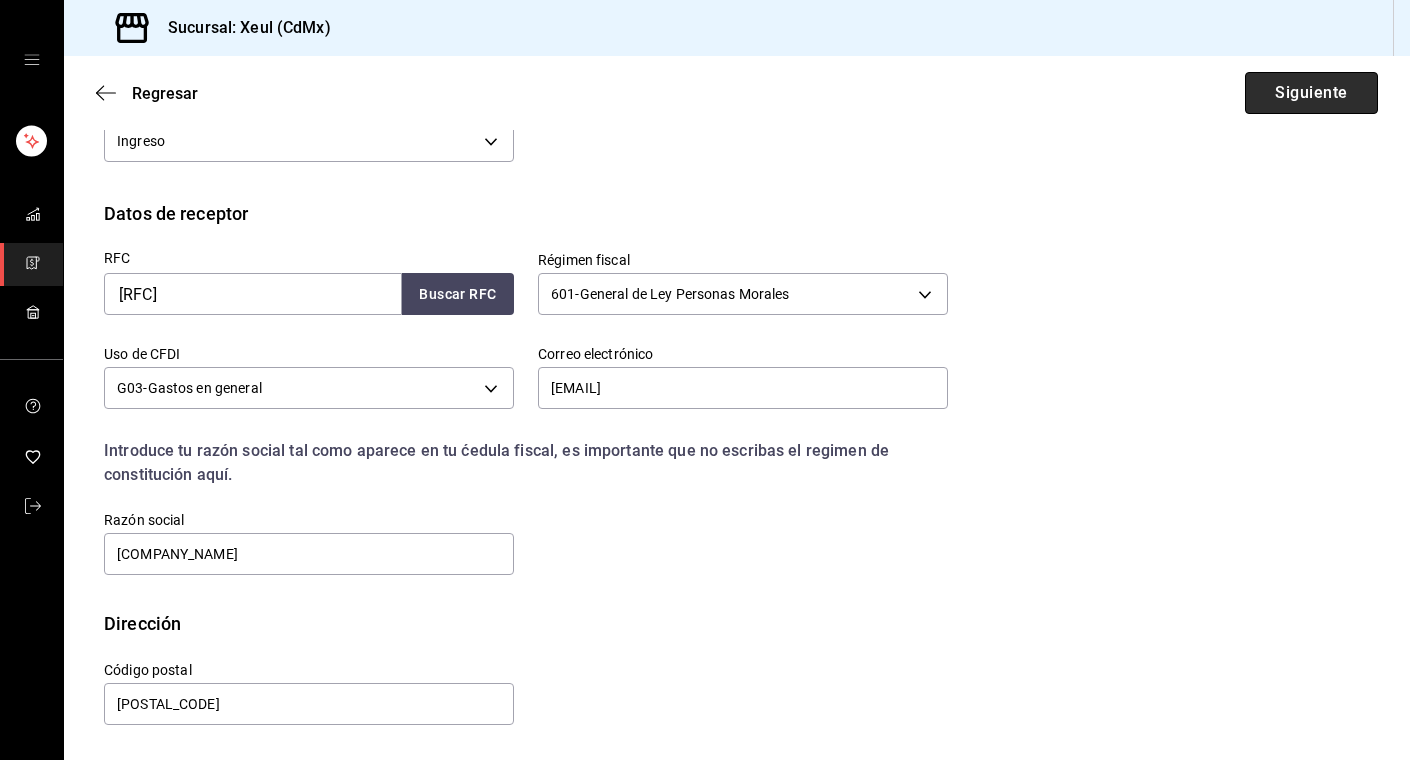 click on "Siguiente" at bounding box center [1311, 93] 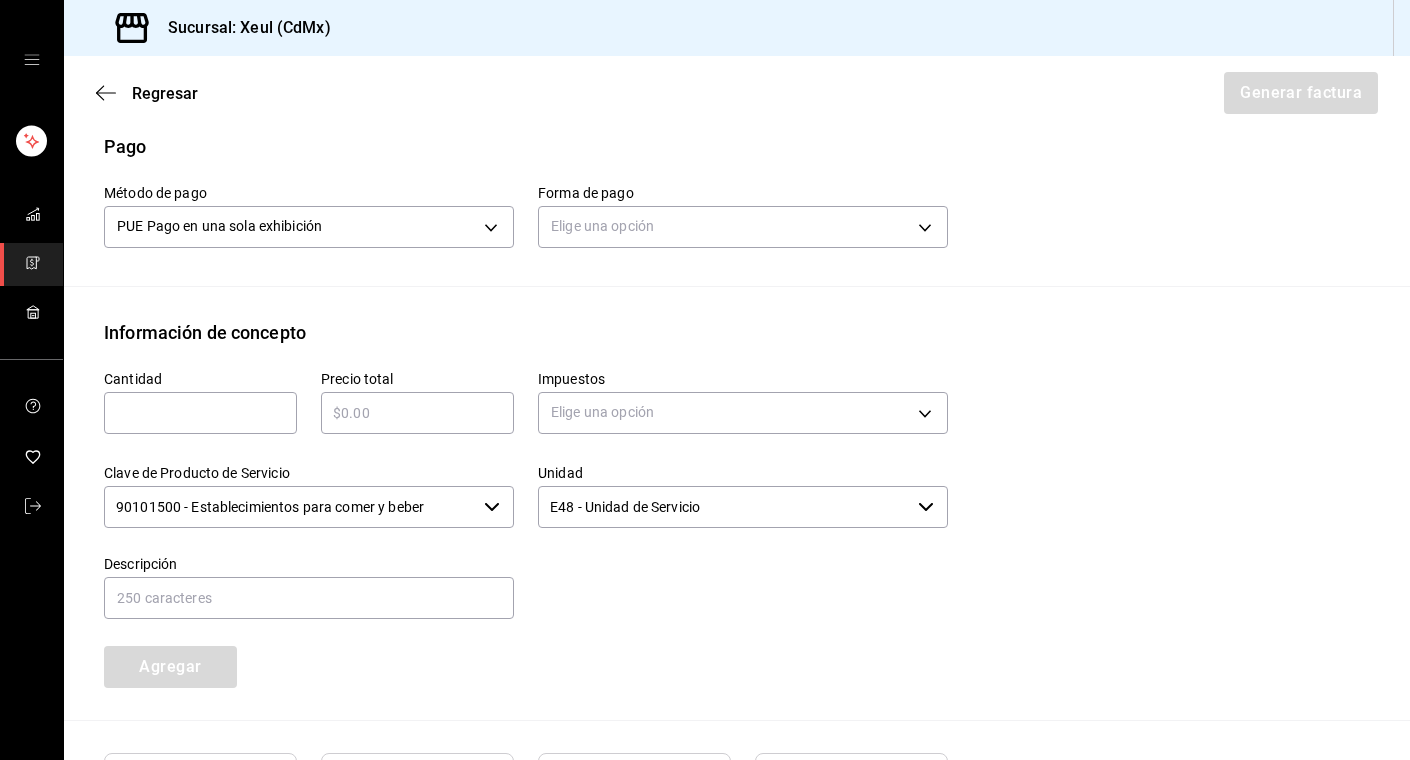 scroll, scrollTop: 621, scrollLeft: 0, axis: vertical 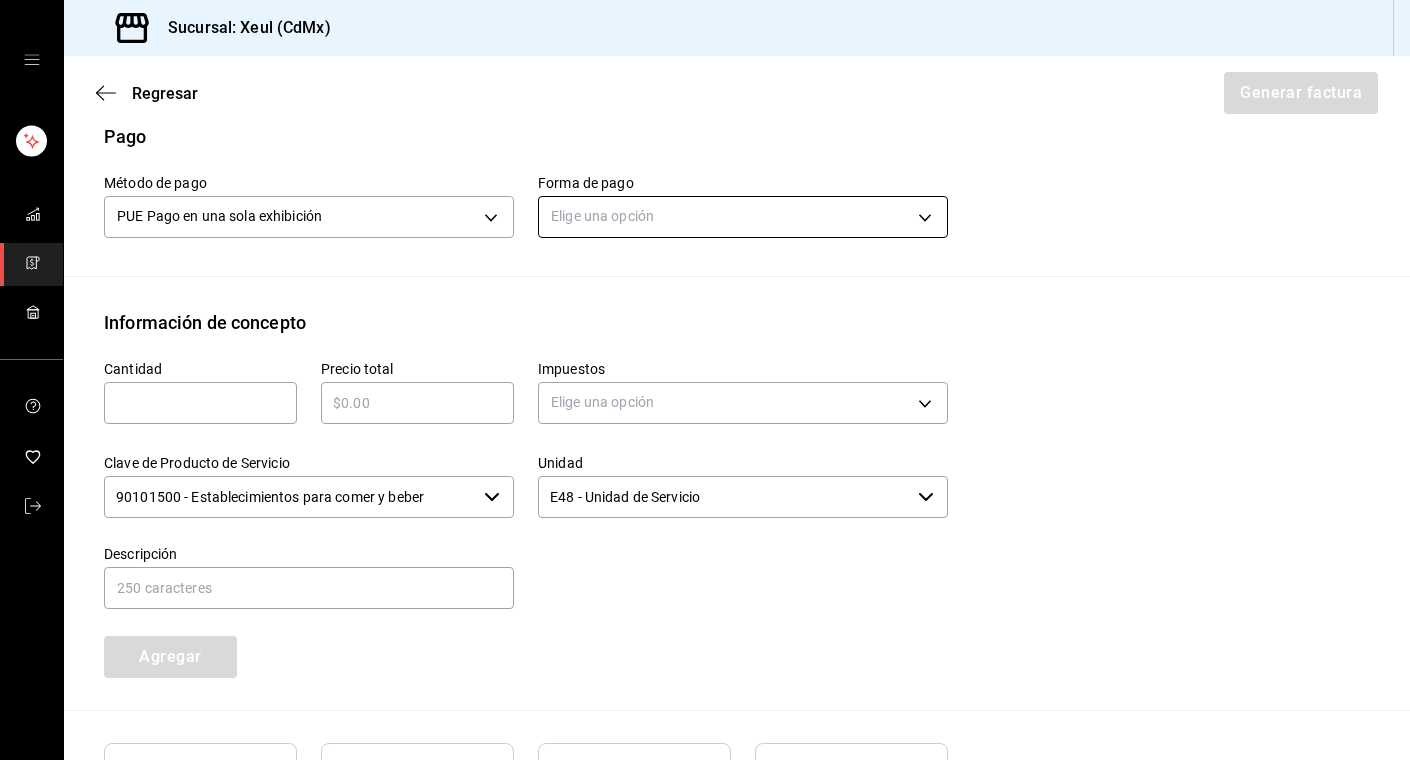 click on "Sucursal: Xeul (CdMx) Regresar Generar factura Emisor Perfil fiscal [PERSON_NAME] Tipo de comprobante Ingreso Receptor Nombre / Razón social [COMPANY_NAME] RFC Receptor CMF170427SR0 Régimen fiscal General de Ley Personas Morales Uso de CFDI G03: Gastos en general Correo electrónico [EMAIL] Elige cómo quieres agregar los conceptos a tu factura Manualmente Asociar orden Pago Método de pago PUE   Pago en una sola exhibición PUE Forma de pago Elige una opción Información de concepto Cantidad ​ Precio total ​ Impuestos Elige una opción Clave de Producto de Servicio 90101500 - Establecimientos para comer y beber ​ Unidad E48 - Unidad de Servicio ​ Descripción Agregar IVA Total $0.00 IEPS Total $0.00 Subtotal $0.00 Total $0.00 Orden Cantidad Clave Unidad Monto Impuesto Subtotal Total GANA 1 MES GRATIS EN TU SUSCRIPCIÓN AQUÍ Visitar centro de ayuda ([PHONE]) soporte@parrotsoftware.io Visitar centro de ayuda ([PHONE])" at bounding box center [705, 380] 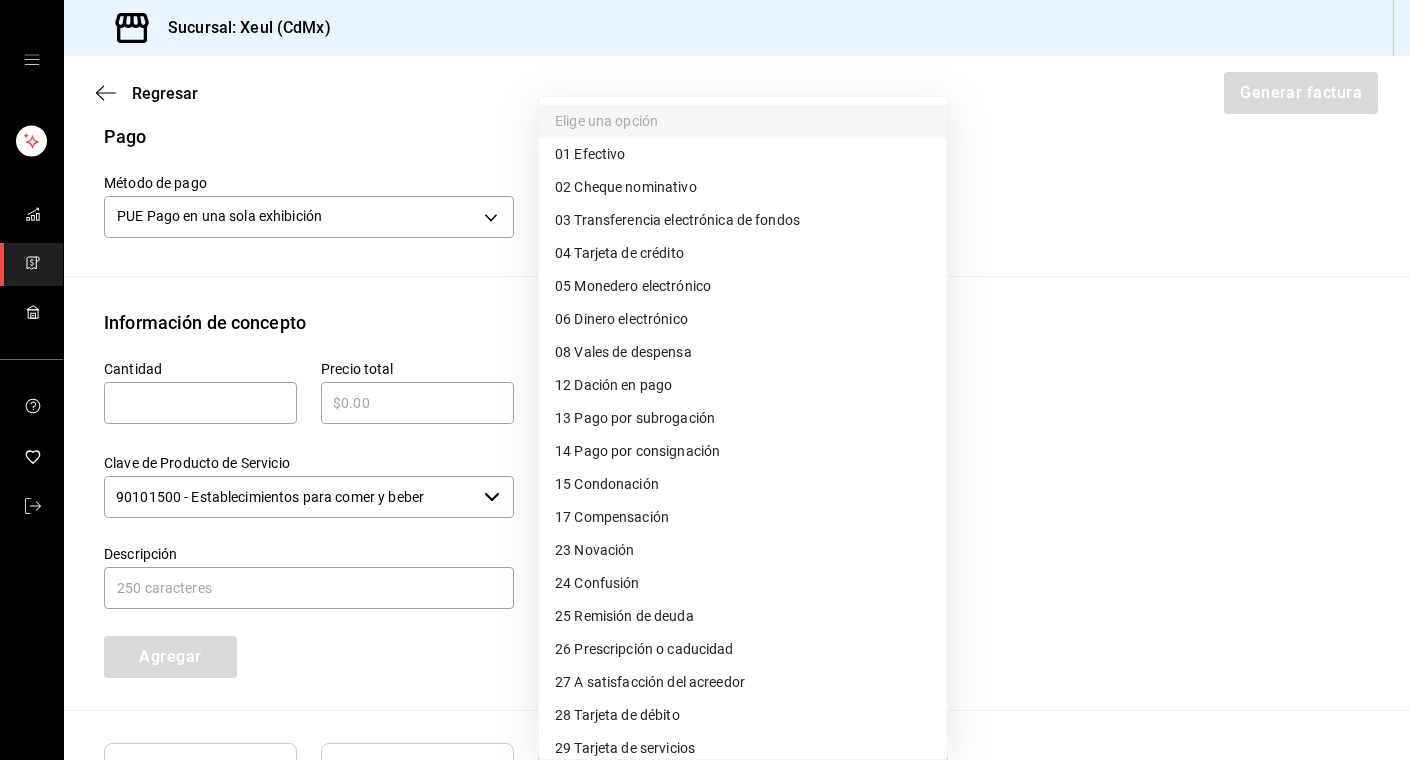 click on "04   Tarjeta de crédito" at bounding box center [619, 253] 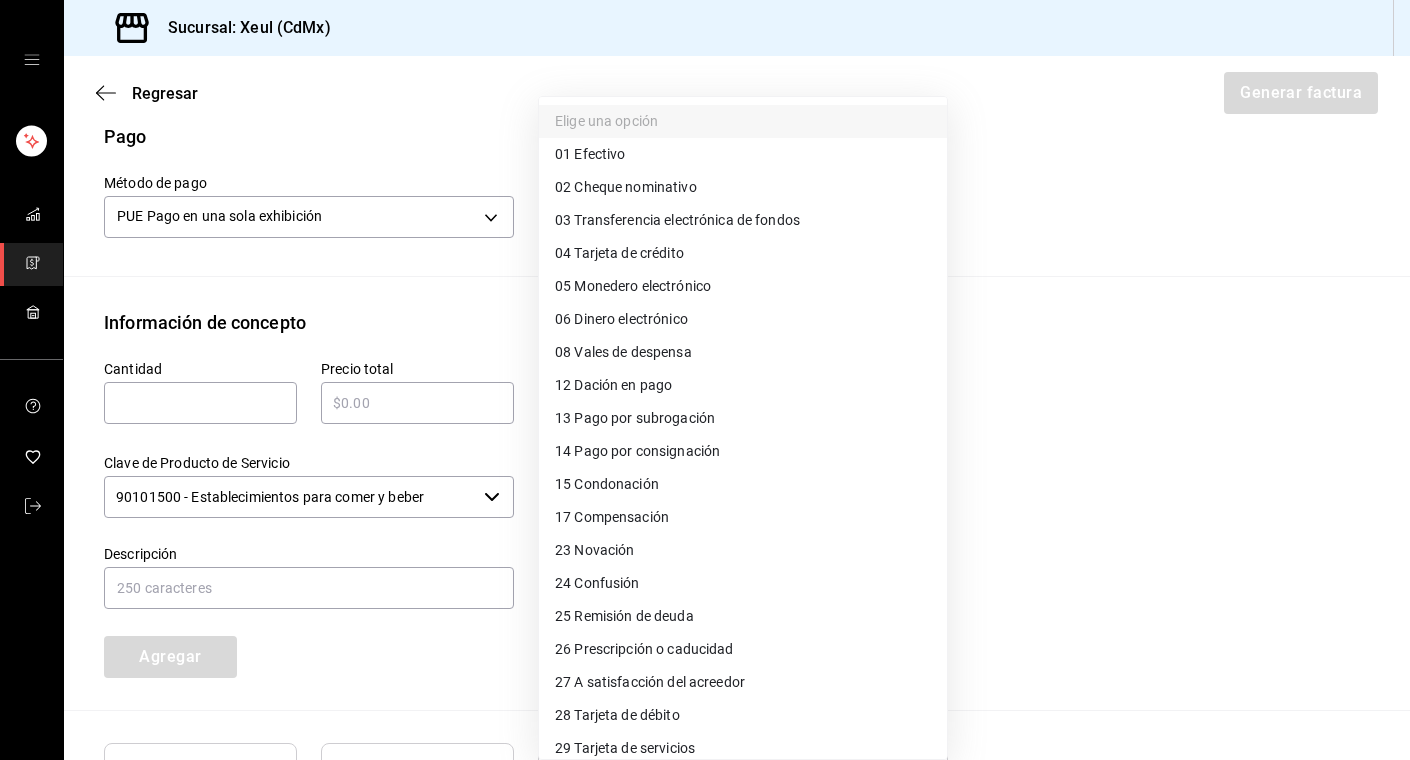type on "04" 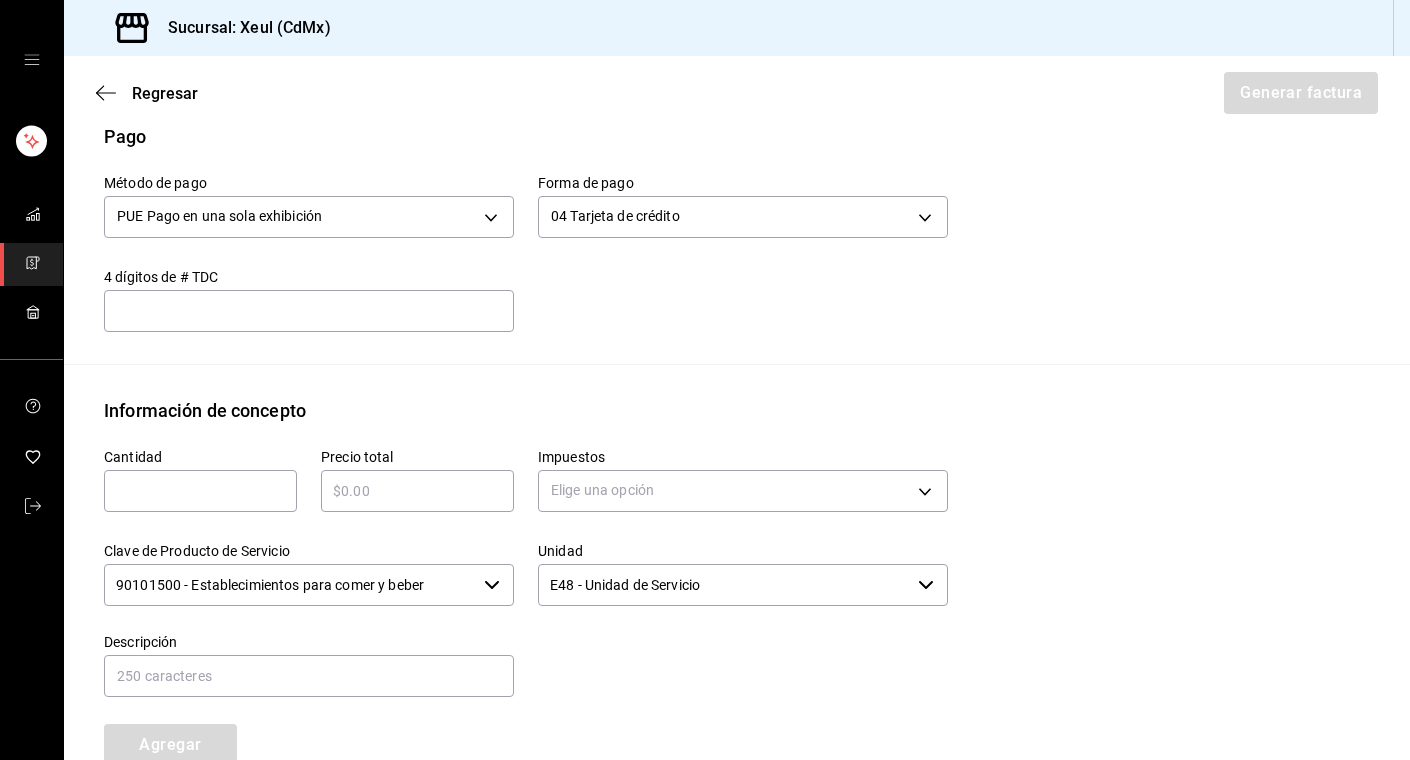 click at bounding box center [200, 491] 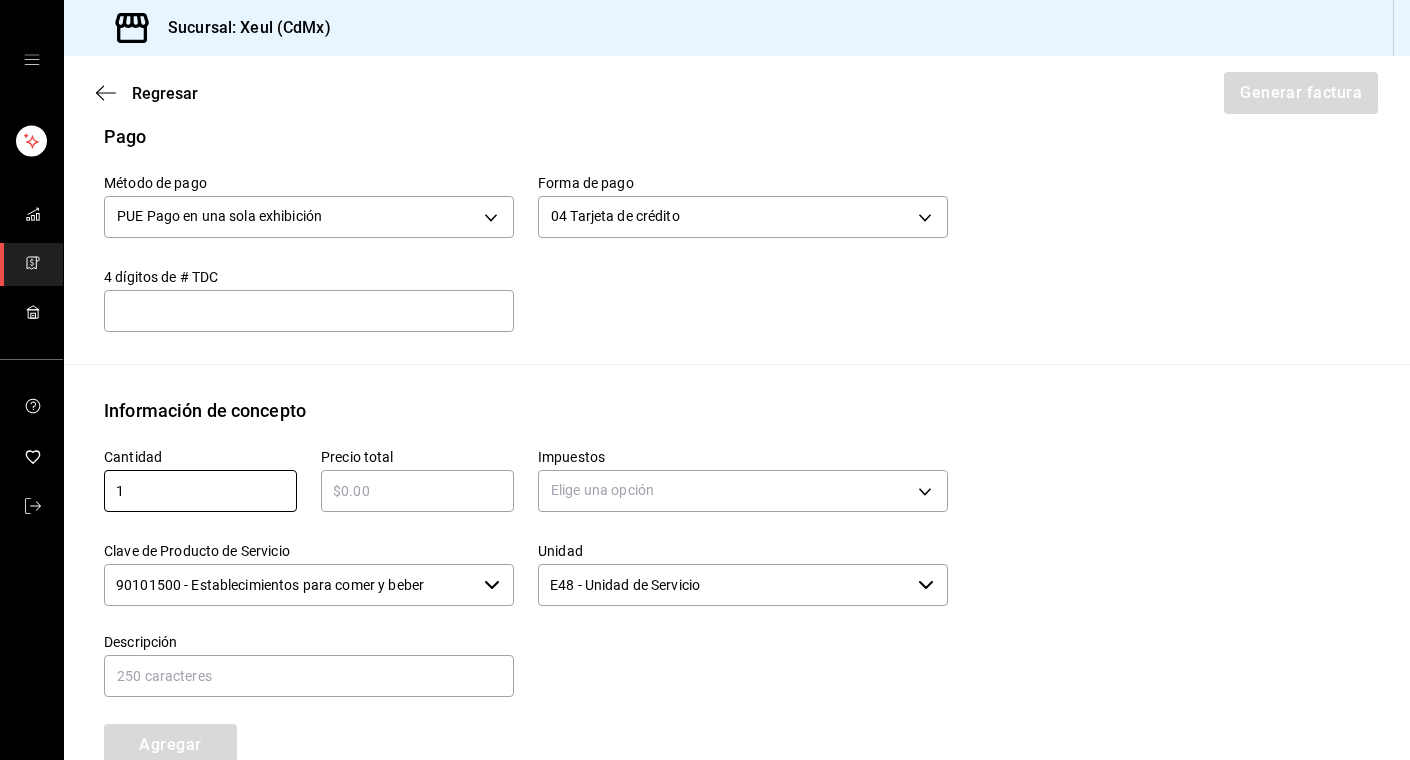 type on "1" 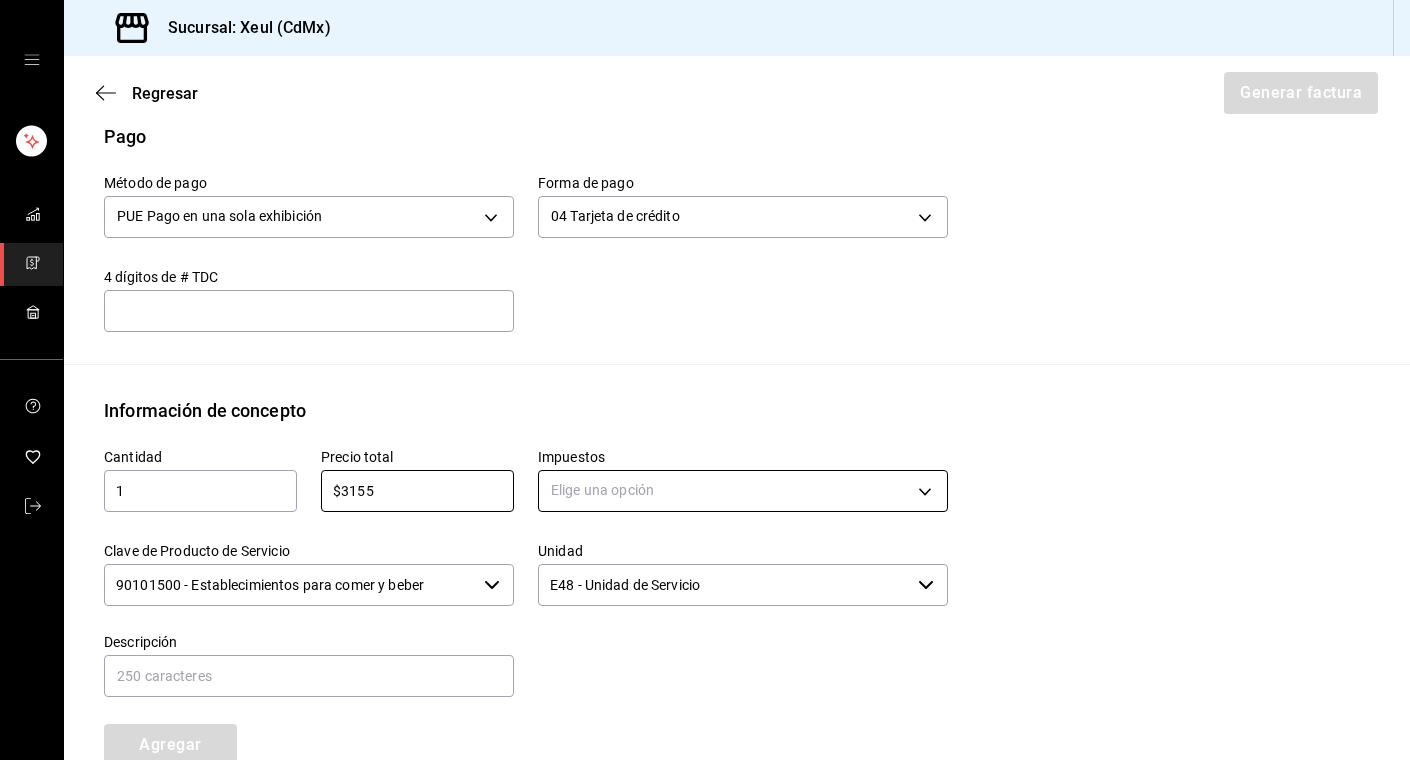type on "$3155" 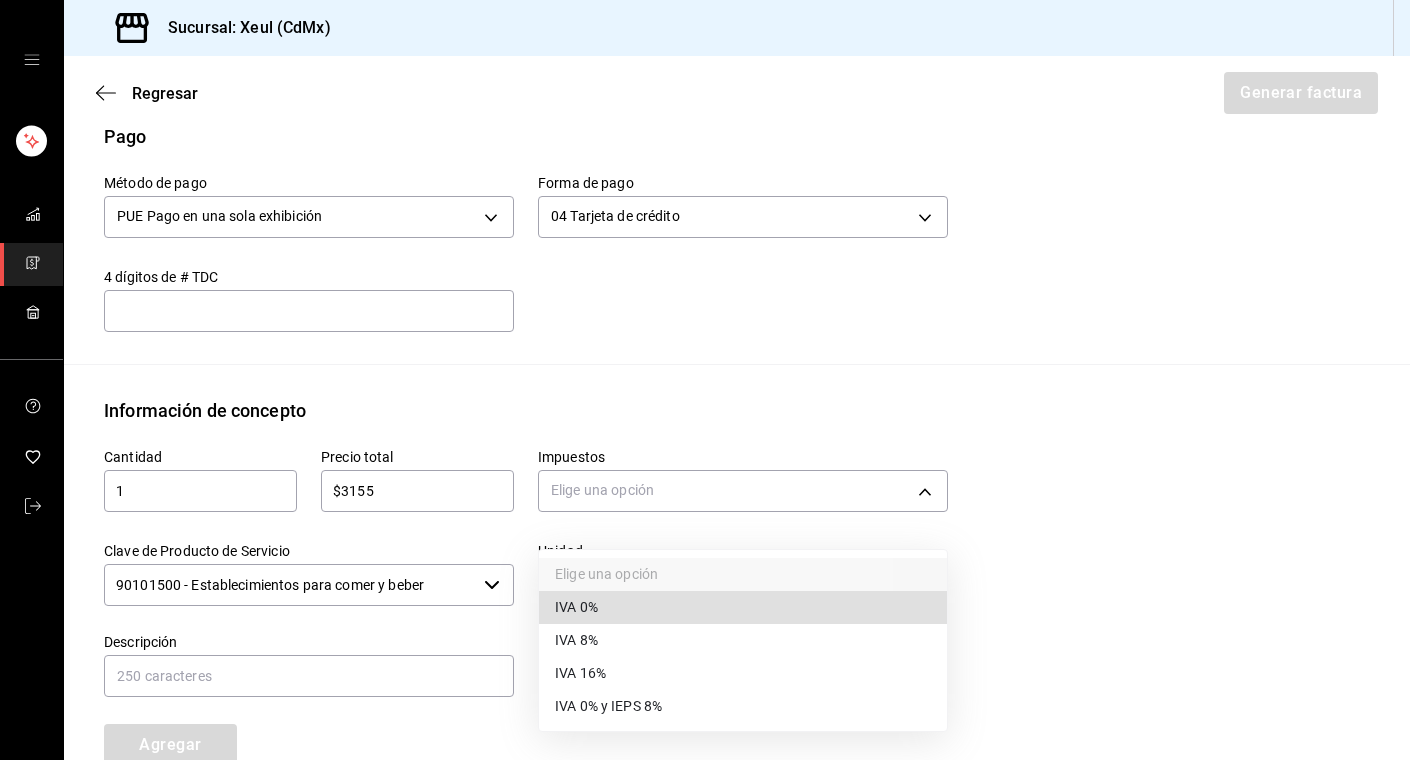 click on "IVA 16%" at bounding box center (580, 673) 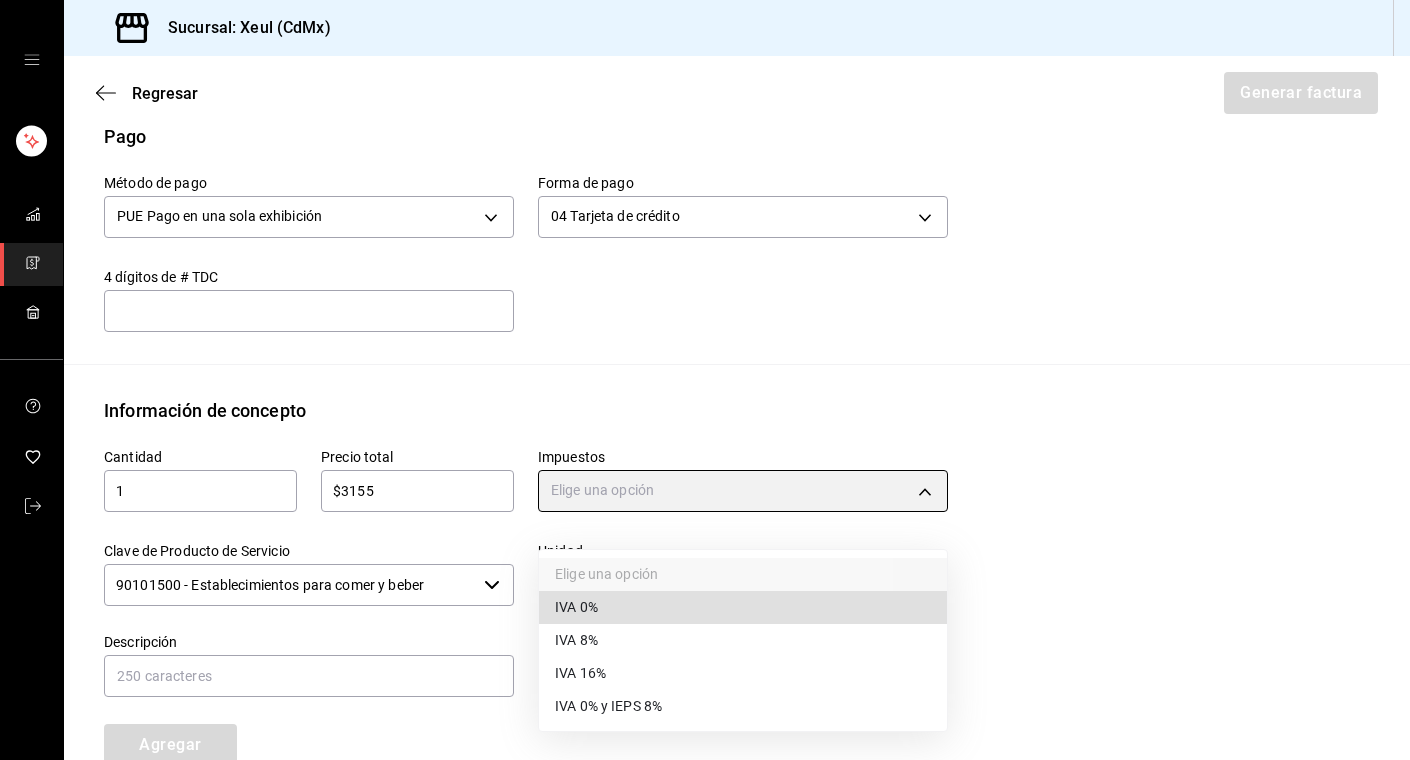 type on "IVA_16" 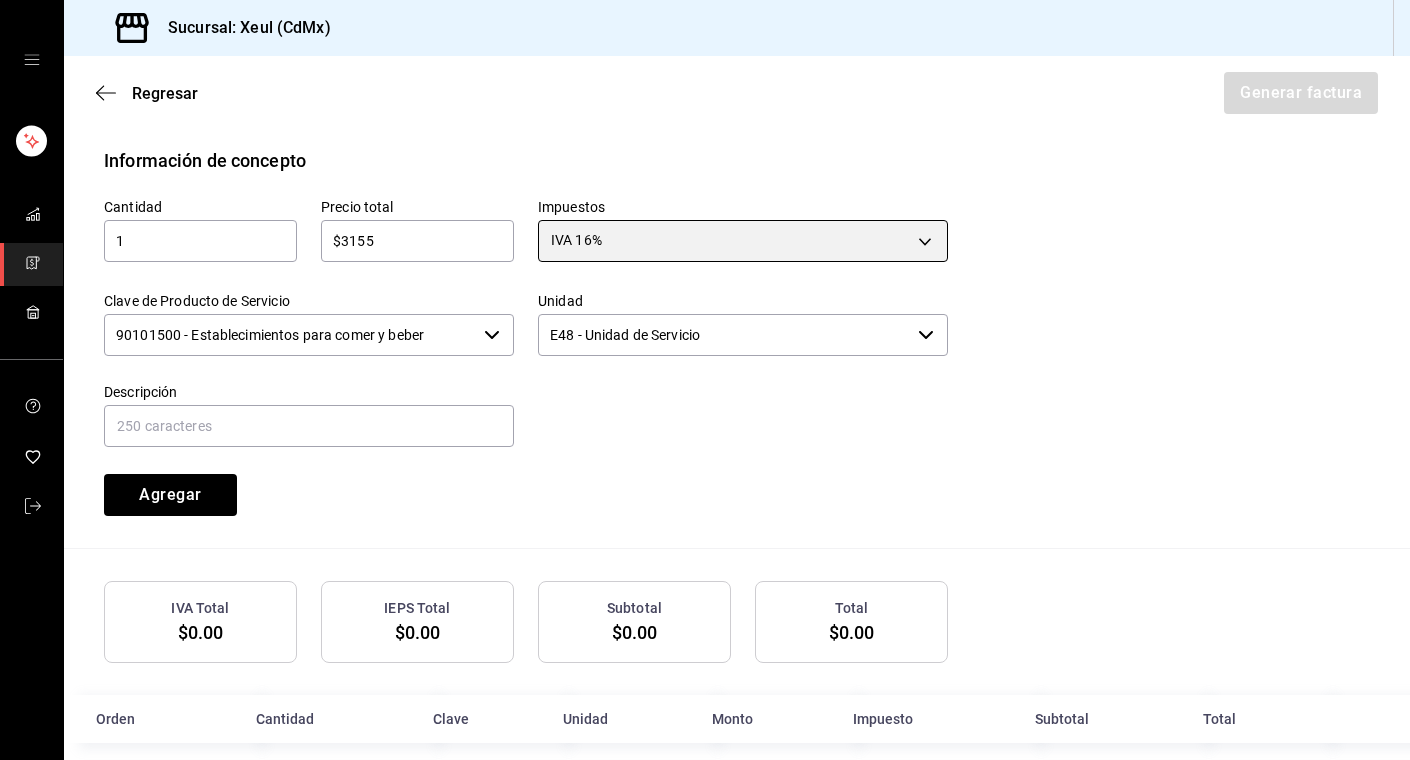 scroll, scrollTop: 915, scrollLeft: 0, axis: vertical 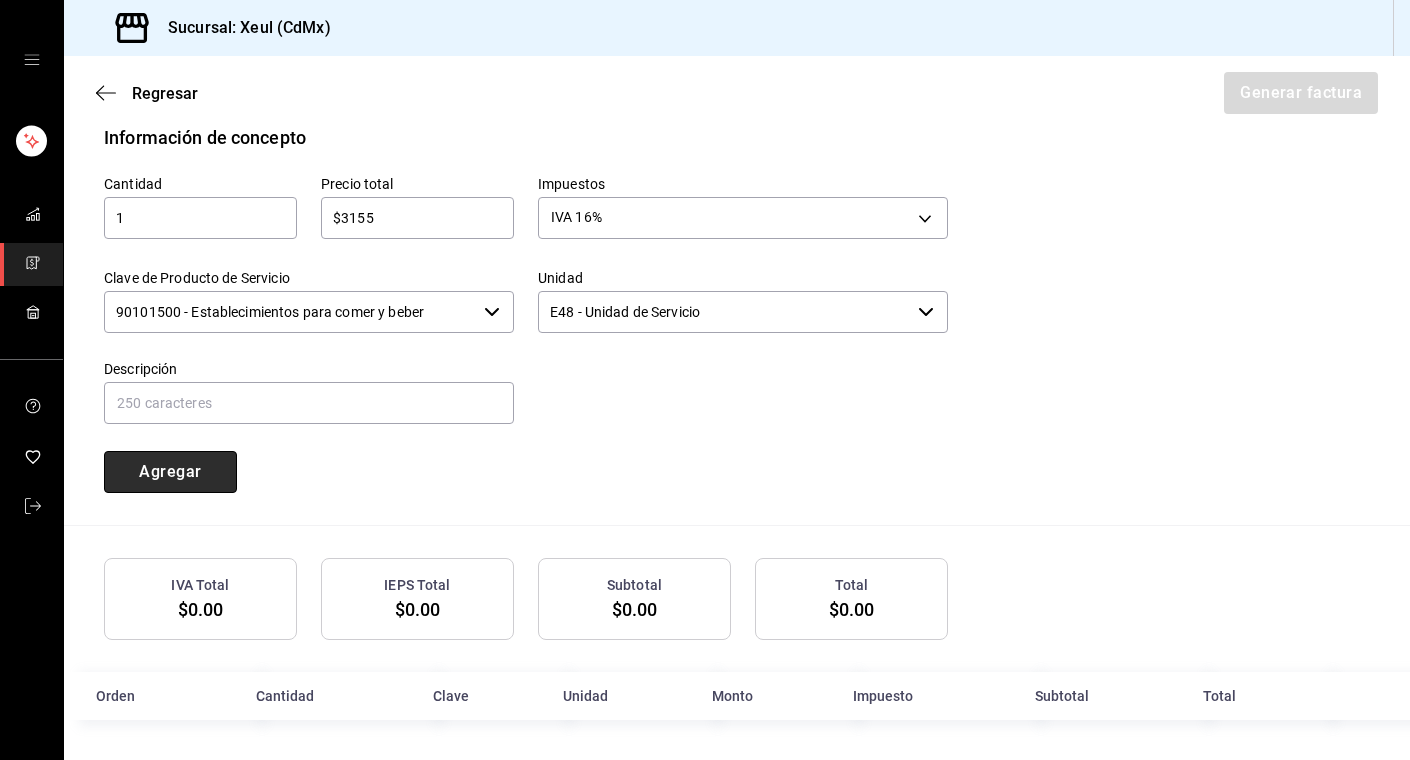 click on "Agregar" at bounding box center [170, 472] 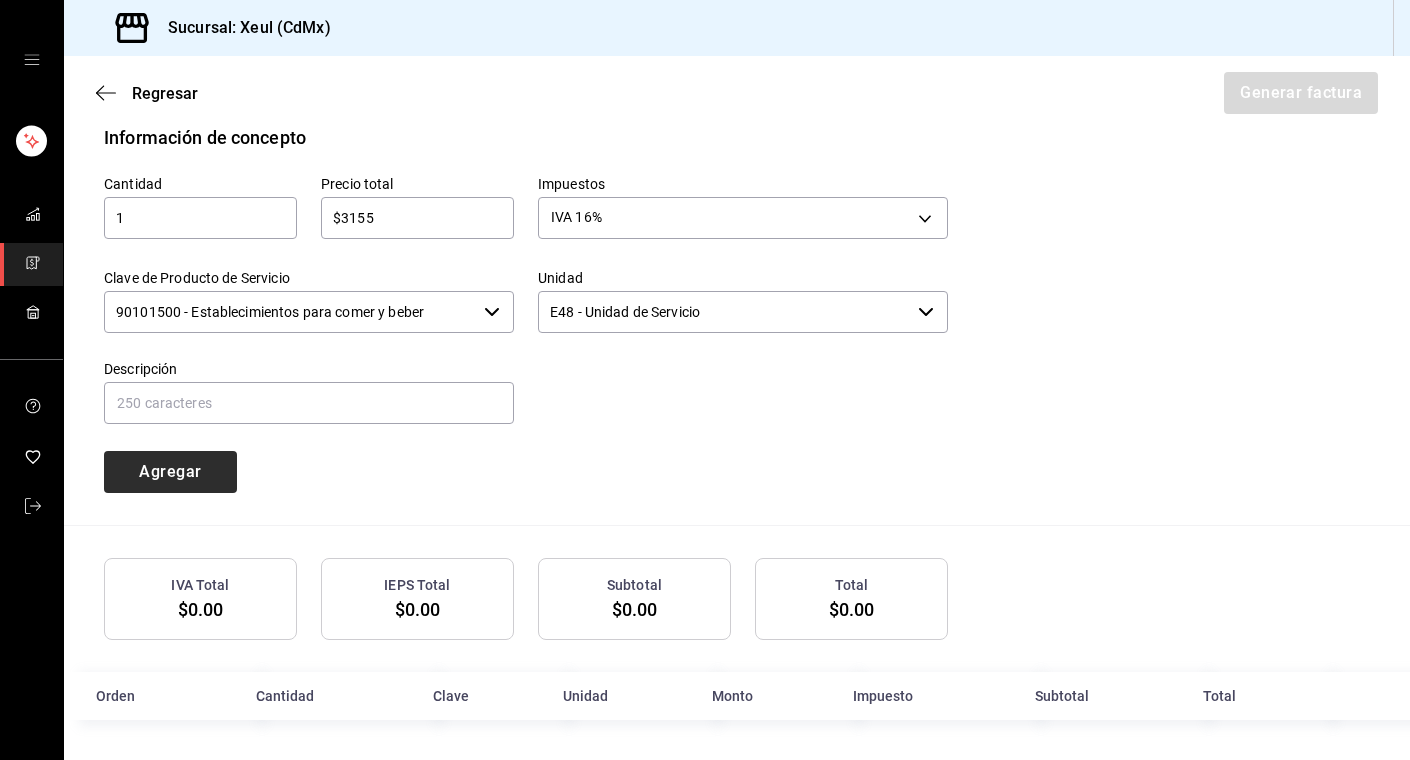 type 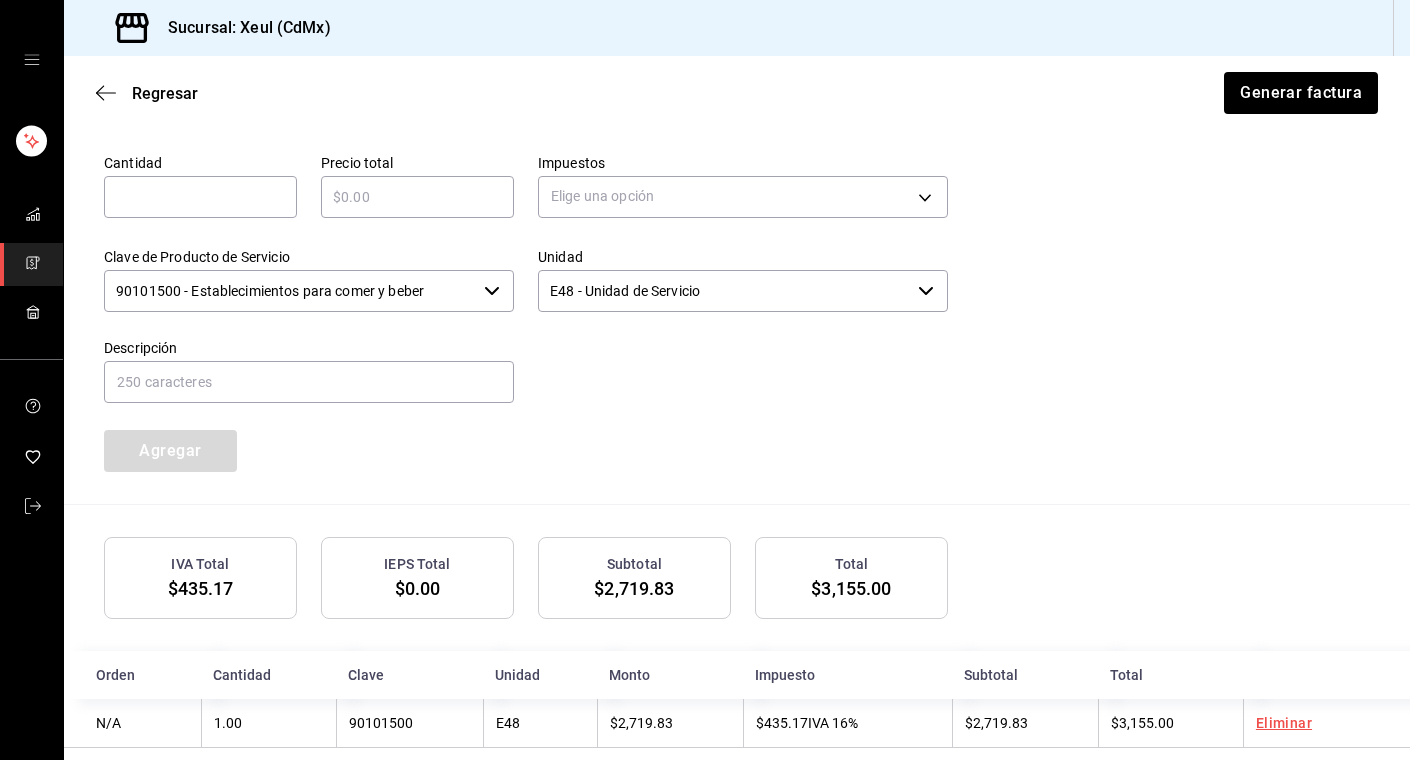 scroll, scrollTop: 964, scrollLeft: 0, axis: vertical 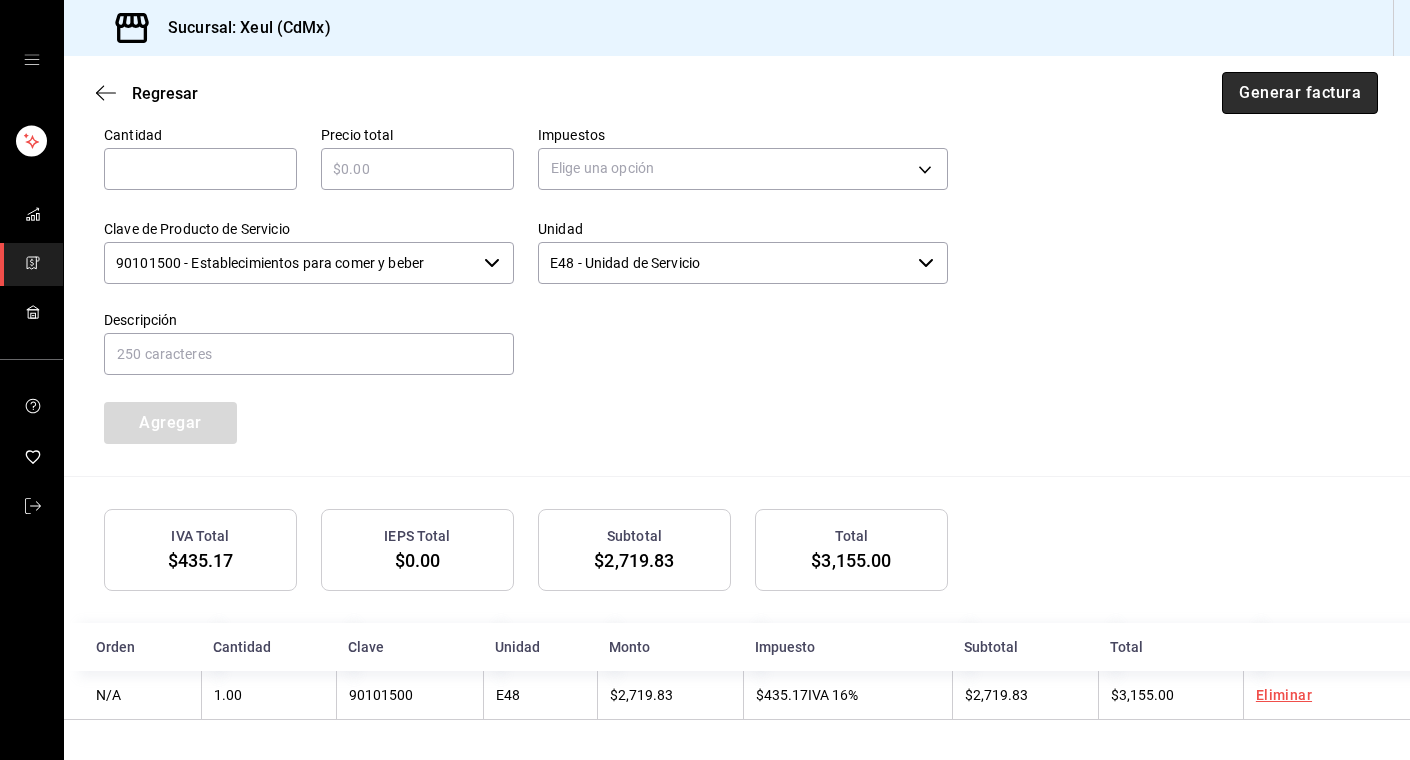 click on "Generar factura" at bounding box center [1300, 93] 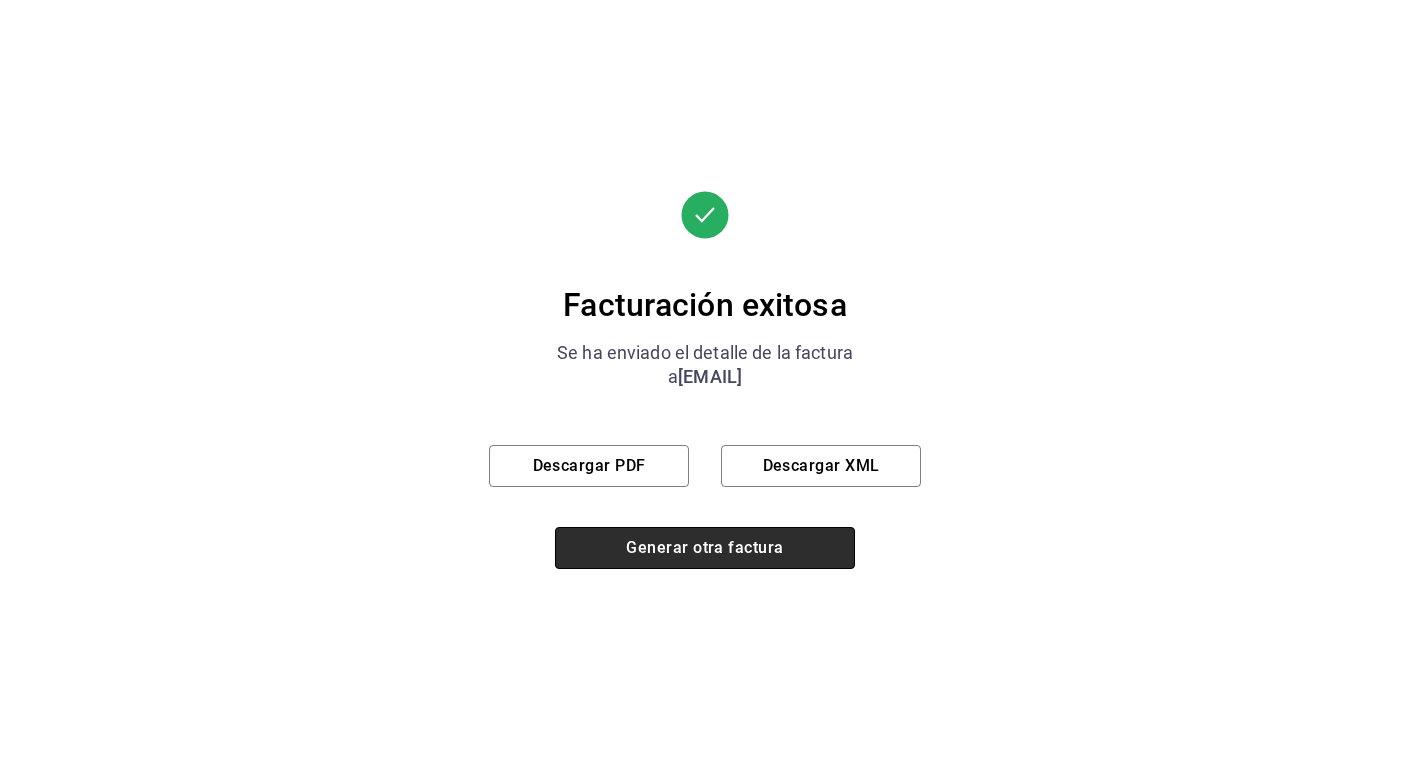 click on "Generar otra factura" at bounding box center (705, 548) 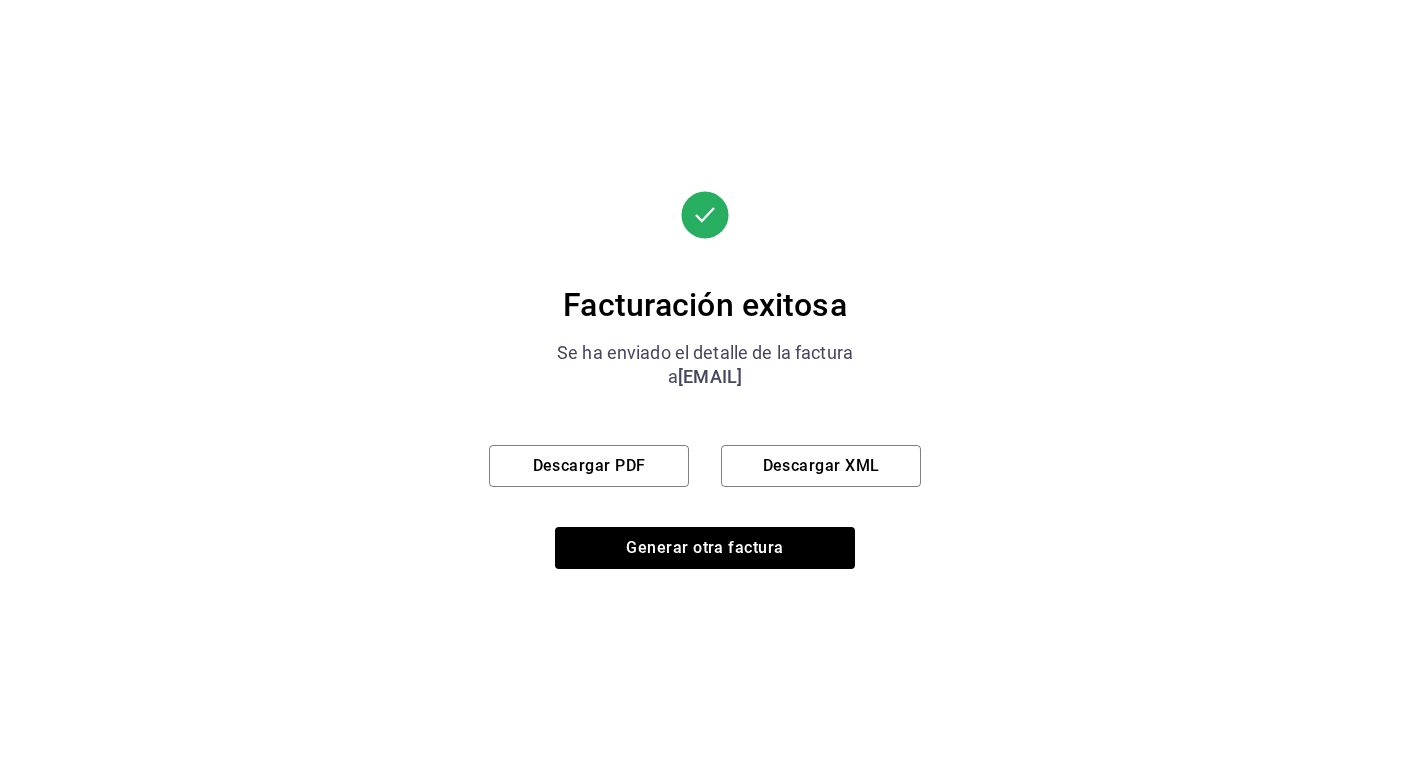 scroll, scrollTop: 197, scrollLeft: 0, axis: vertical 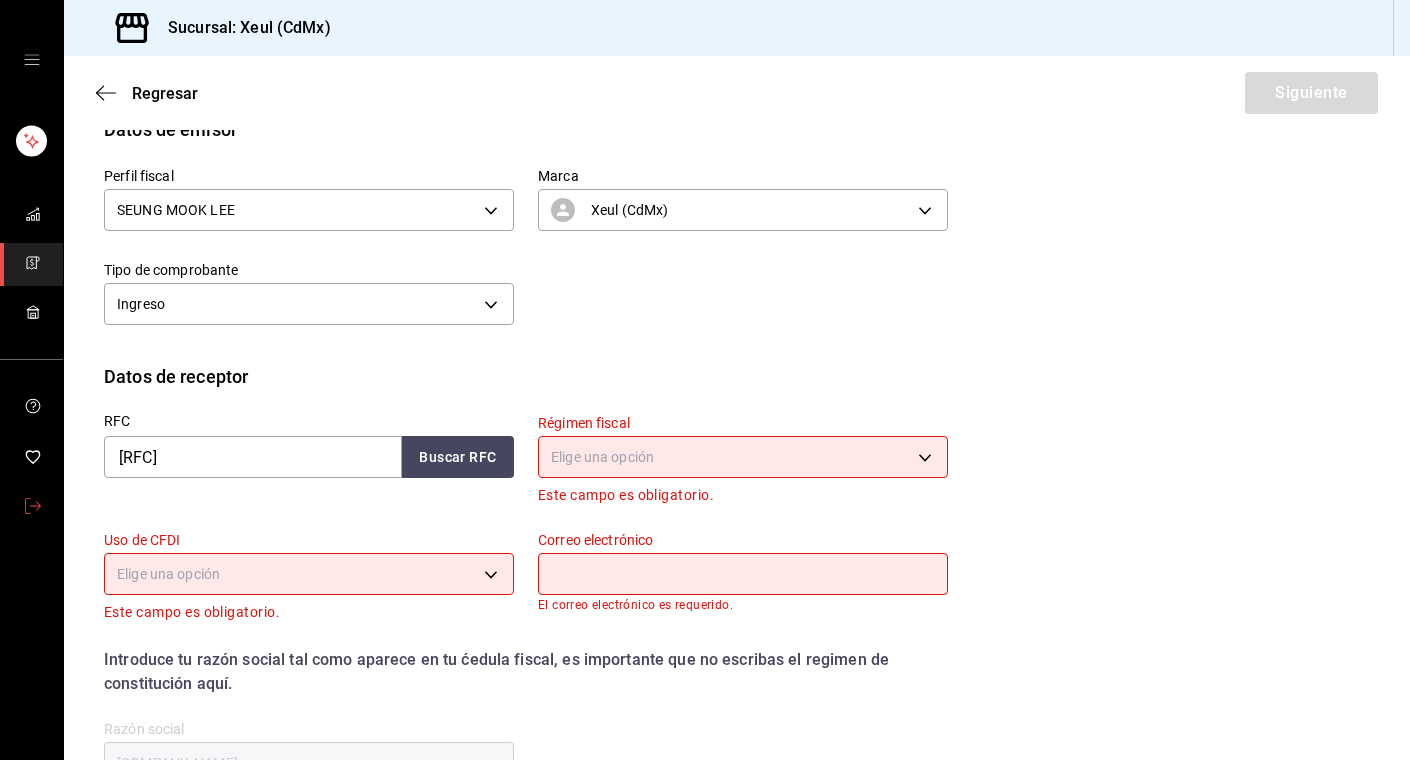 click 